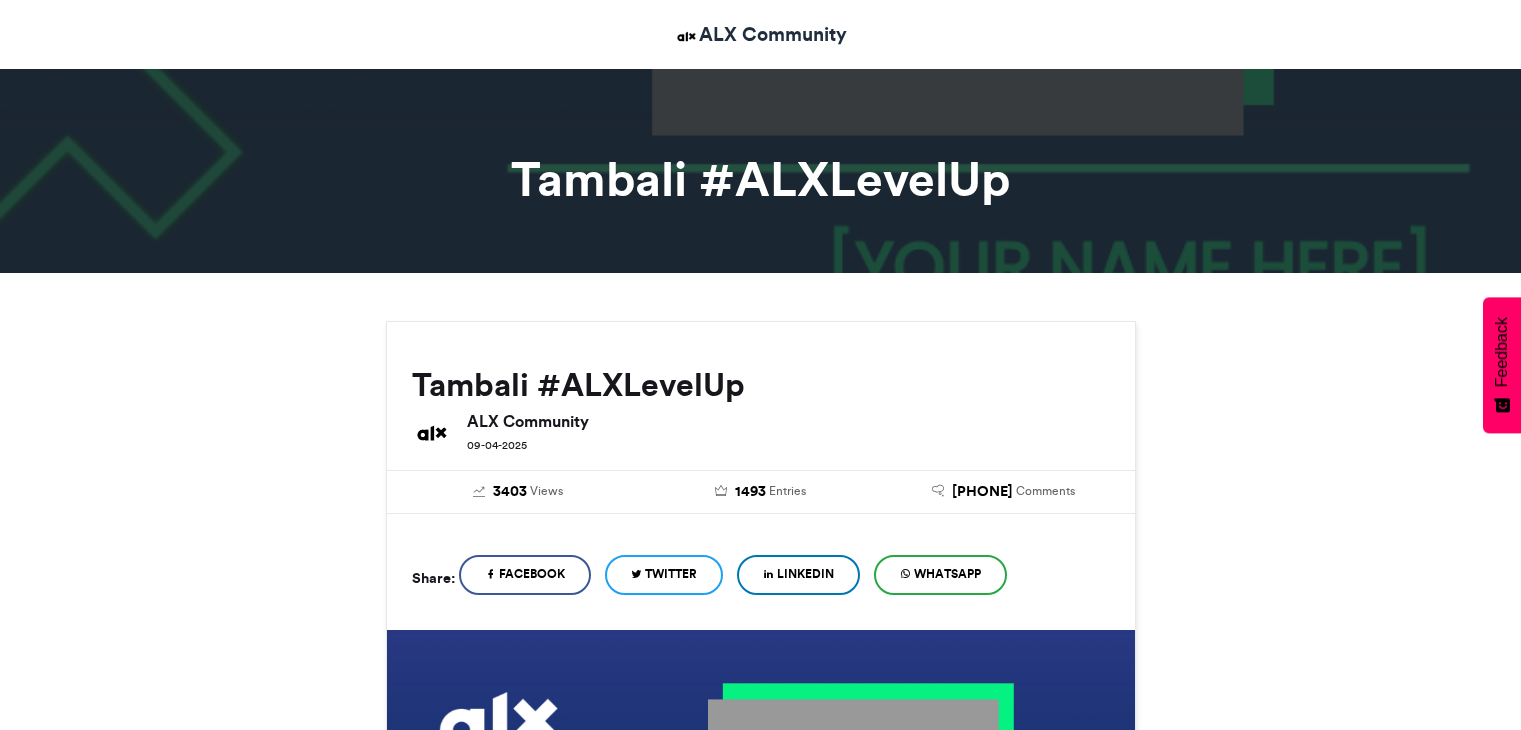 scroll, scrollTop: 0, scrollLeft: 0, axis: both 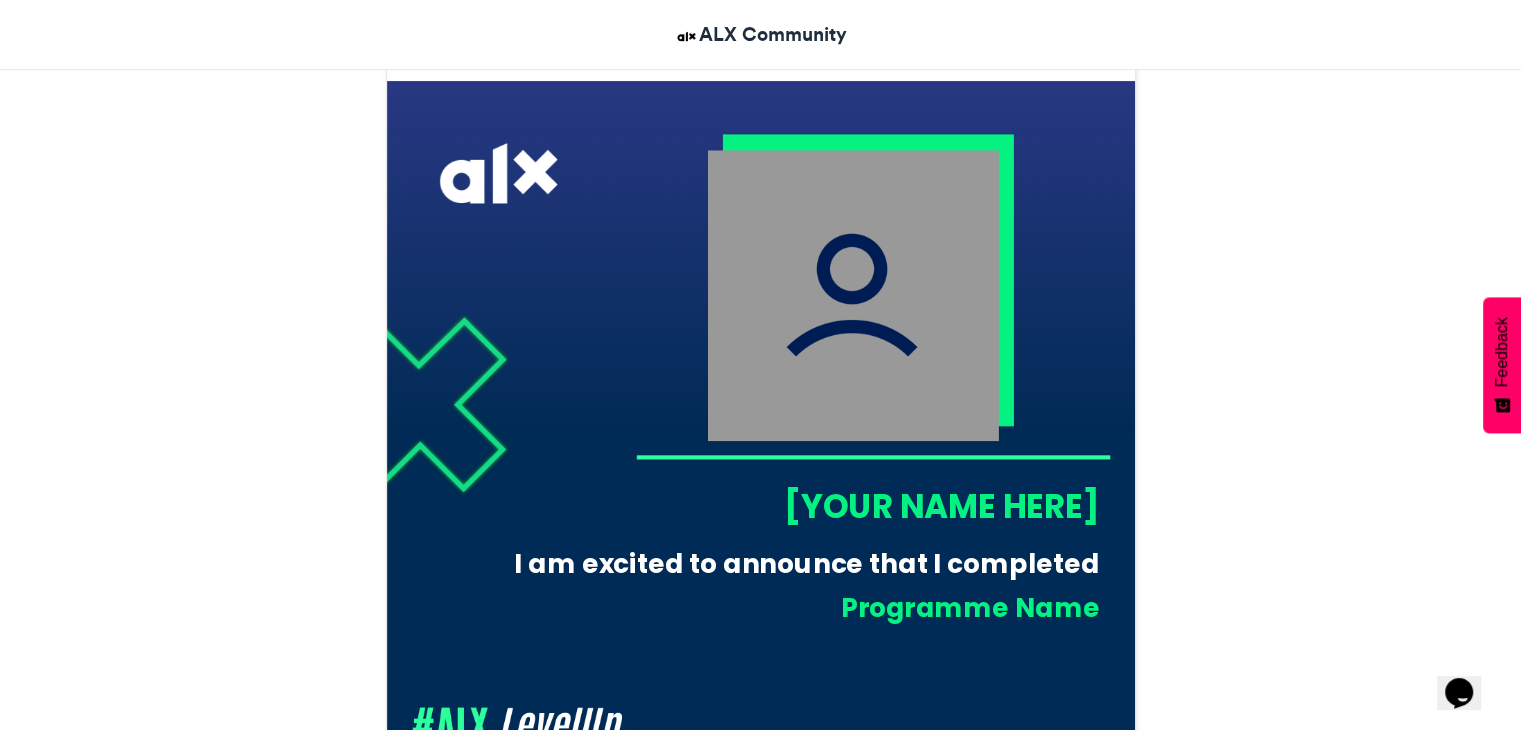 click on "[YOUR NAME HERE]" at bounding box center (867, 506) 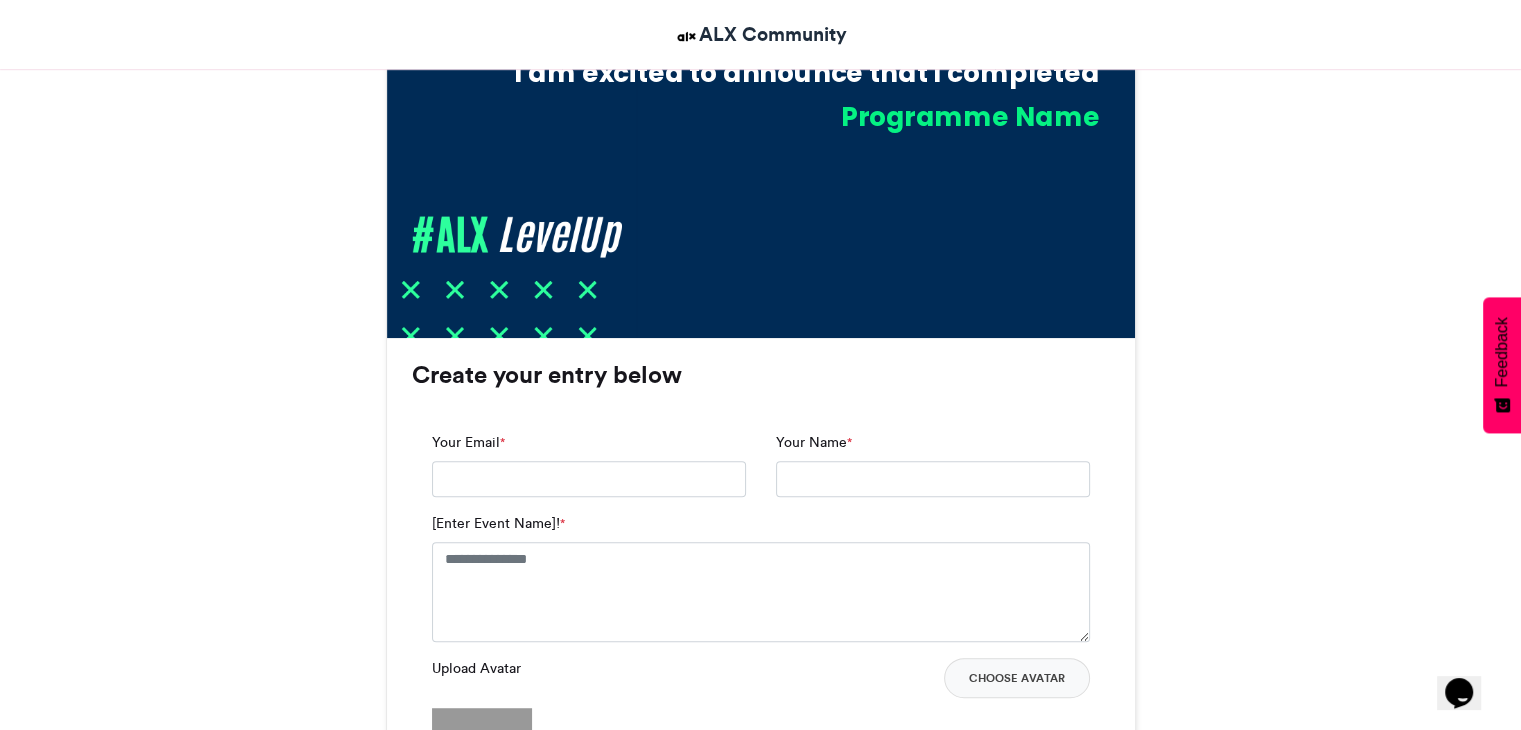 scroll, scrollTop: 1100, scrollLeft: 0, axis: vertical 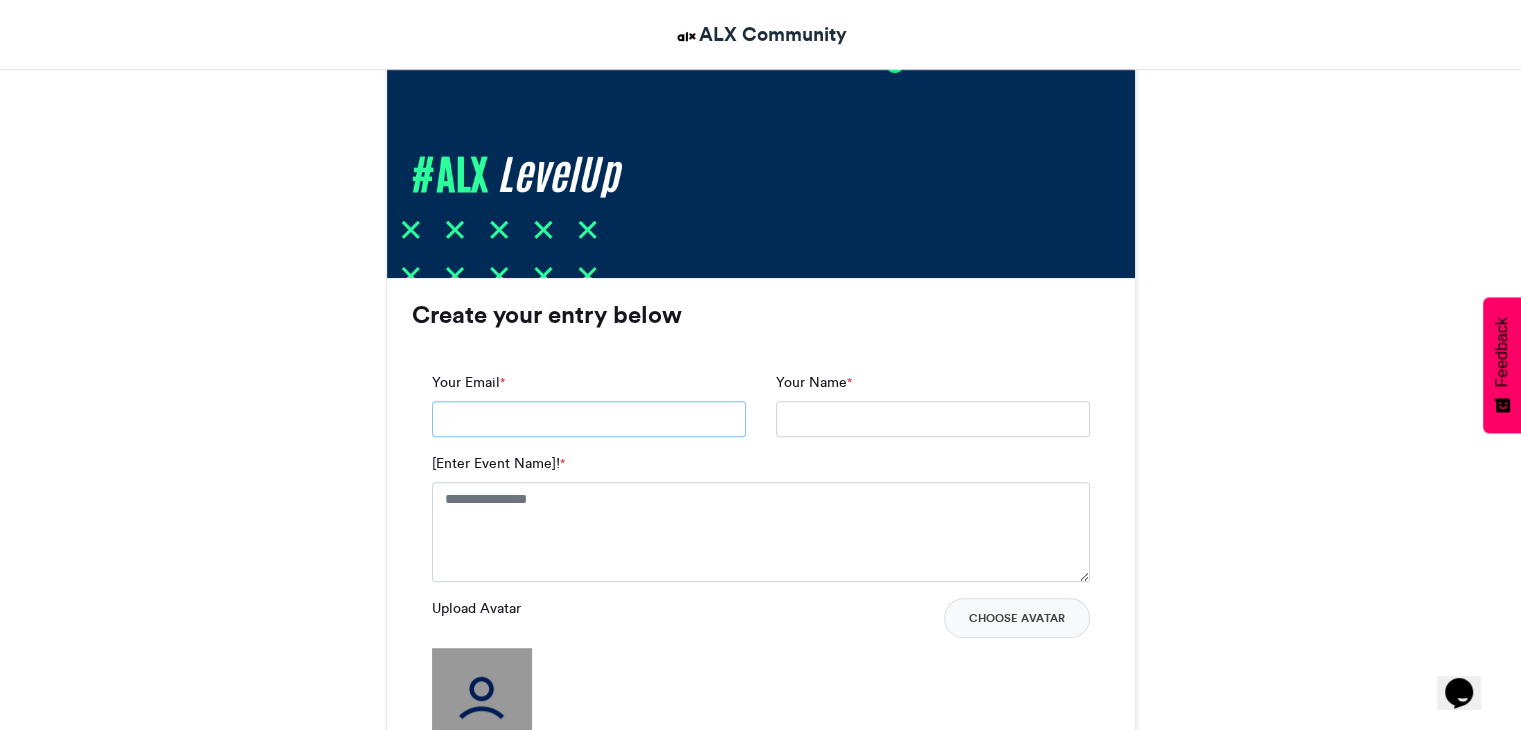click on "Your Email  *" at bounding box center (589, 419) 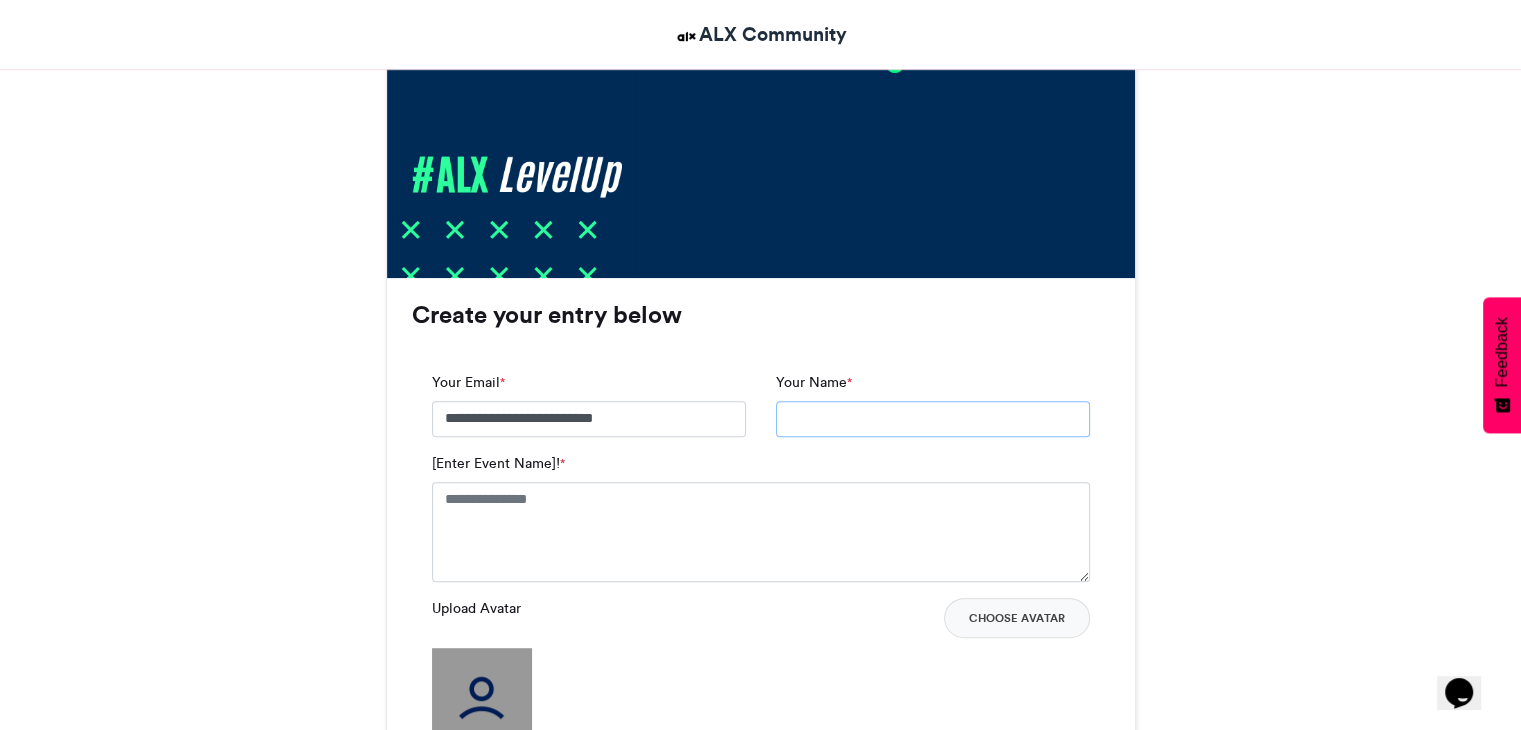 click on "Your Name  *" at bounding box center [933, 419] 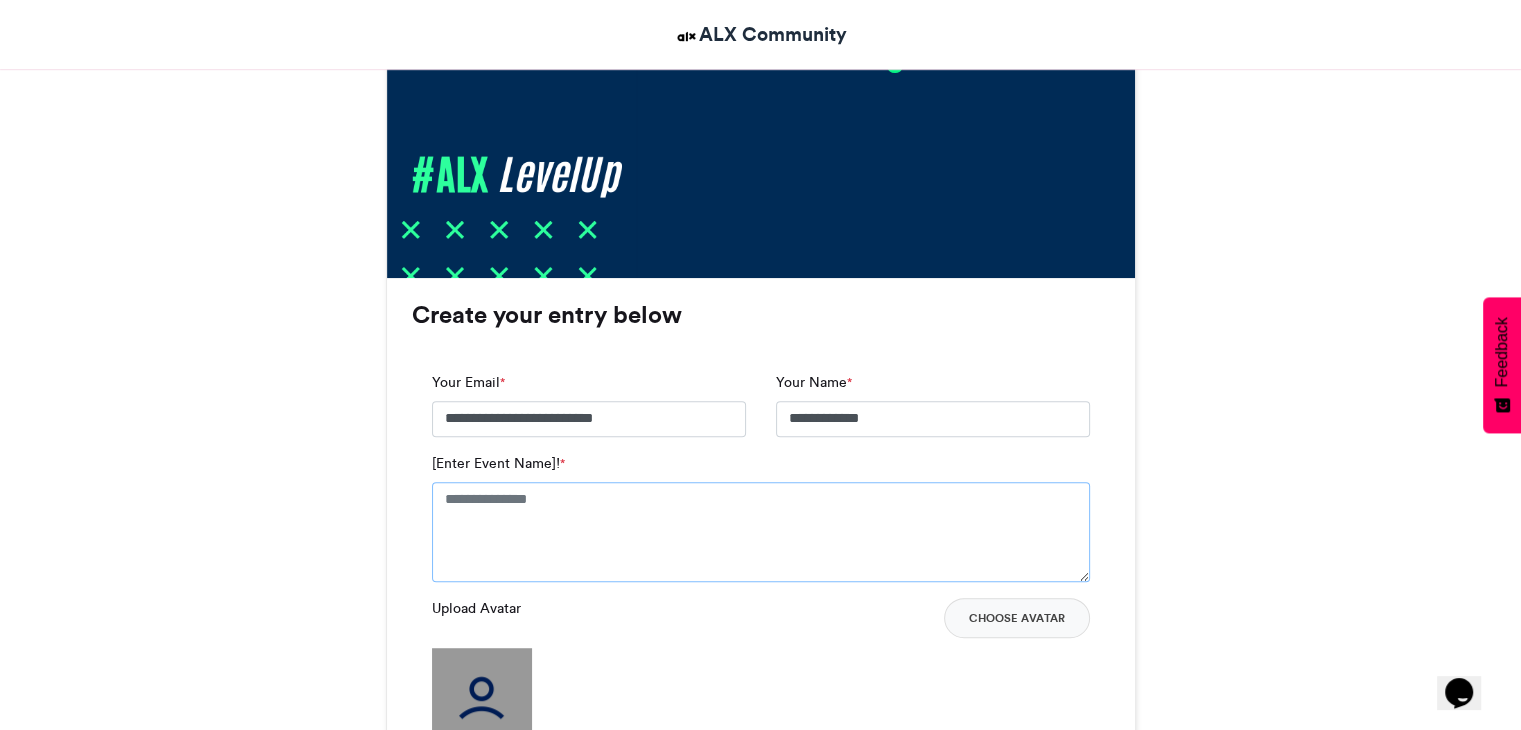click on "[Enter Event Name]!  *" at bounding box center [761, 532] 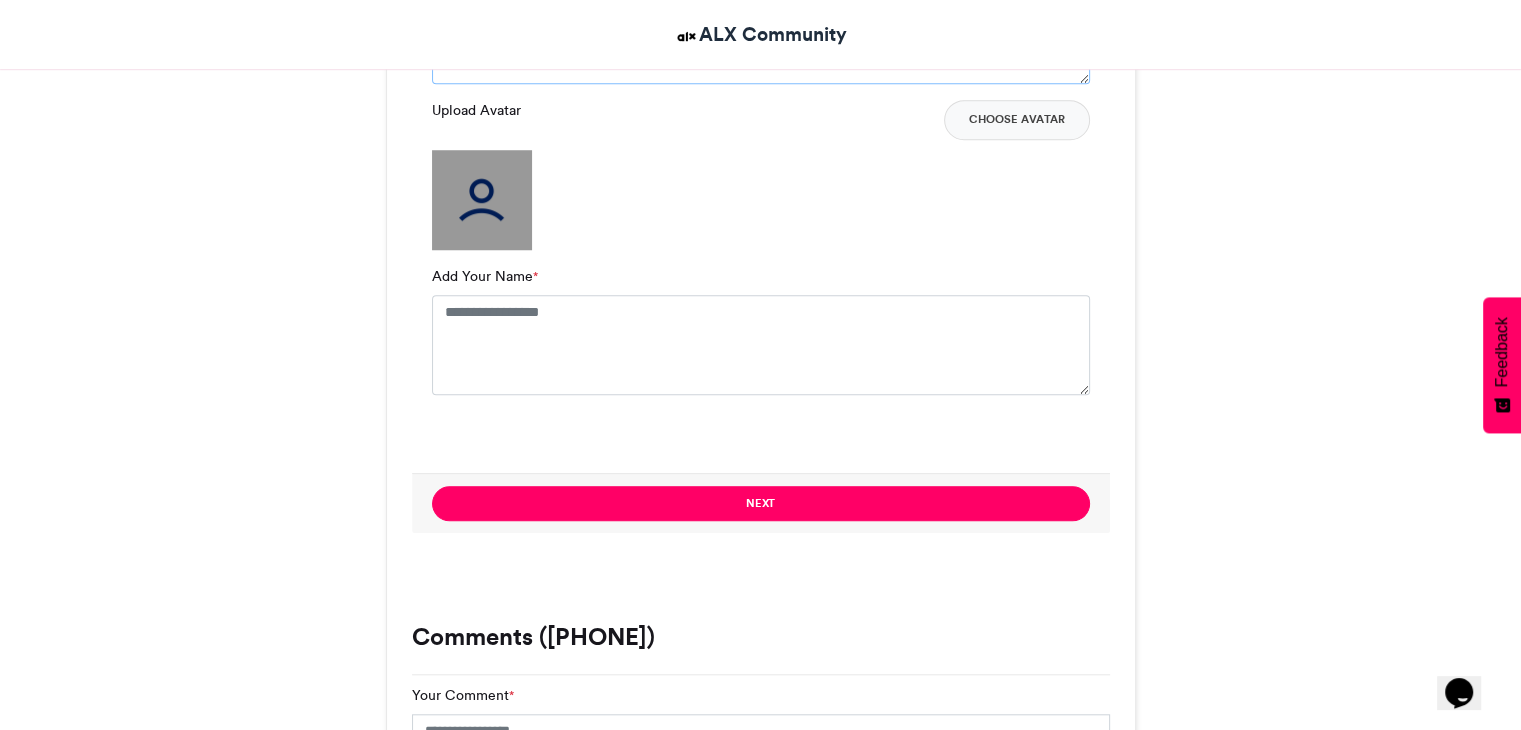 scroll, scrollTop: 1616, scrollLeft: 0, axis: vertical 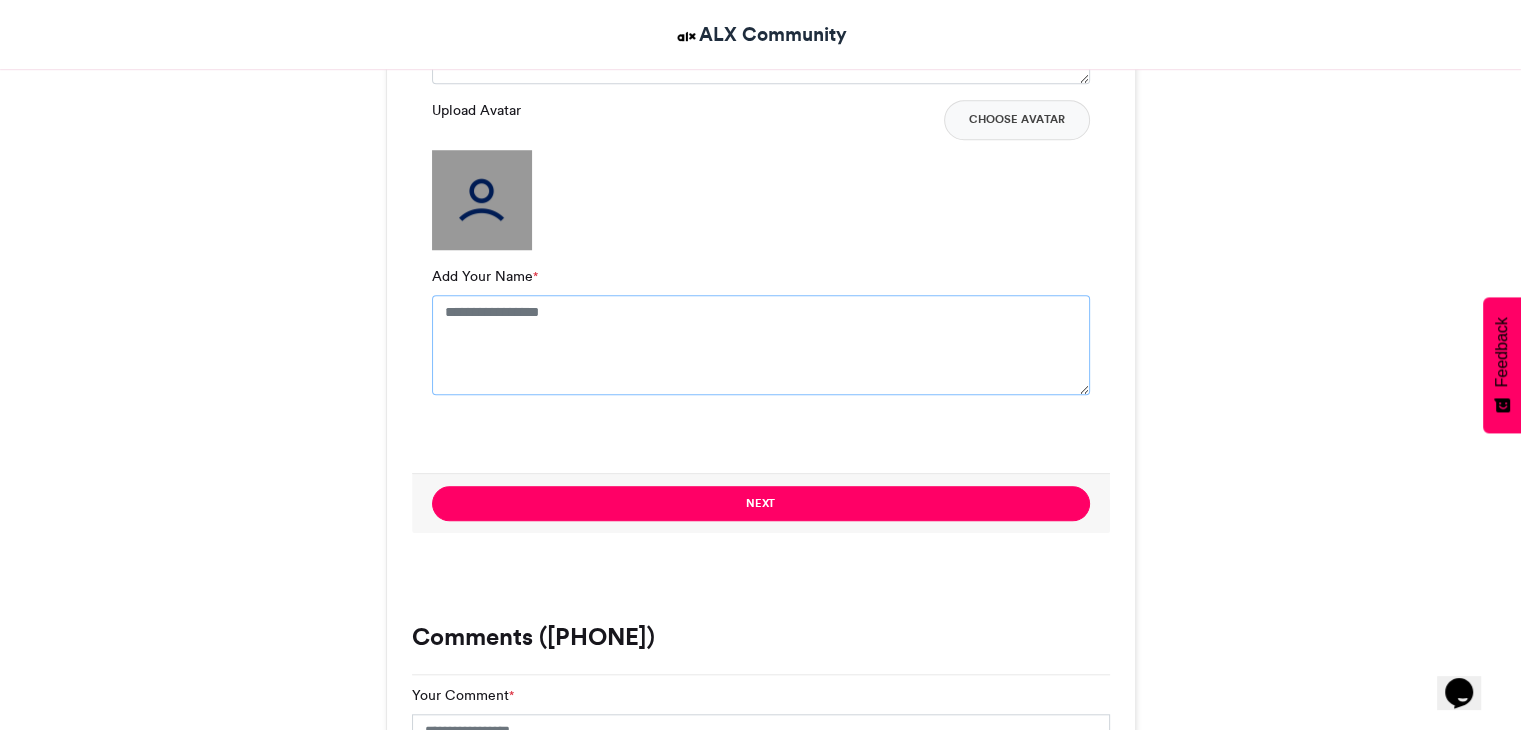 click on "Add Your Name  *" at bounding box center [761, 345] 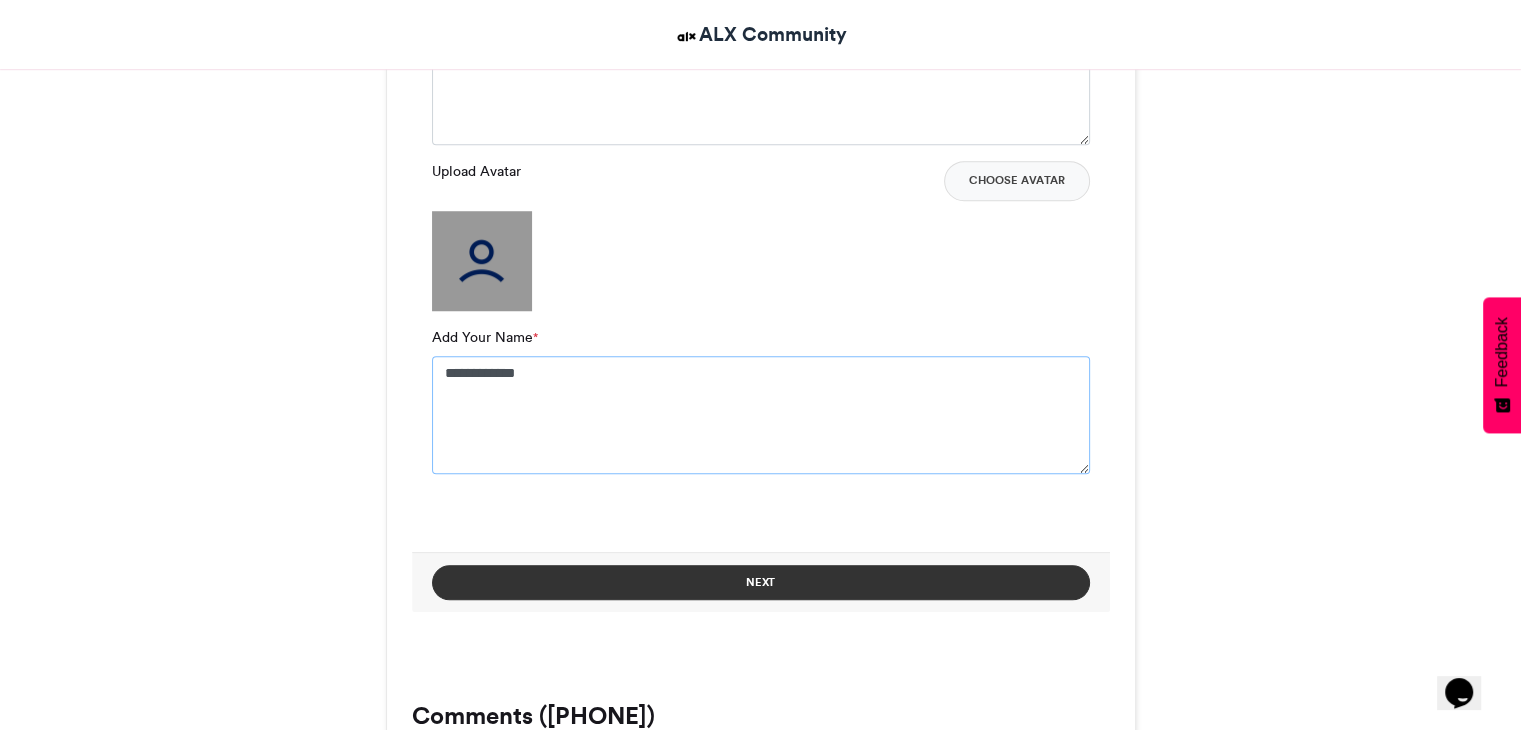 scroll, scrollTop: 1416, scrollLeft: 0, axis: vertical 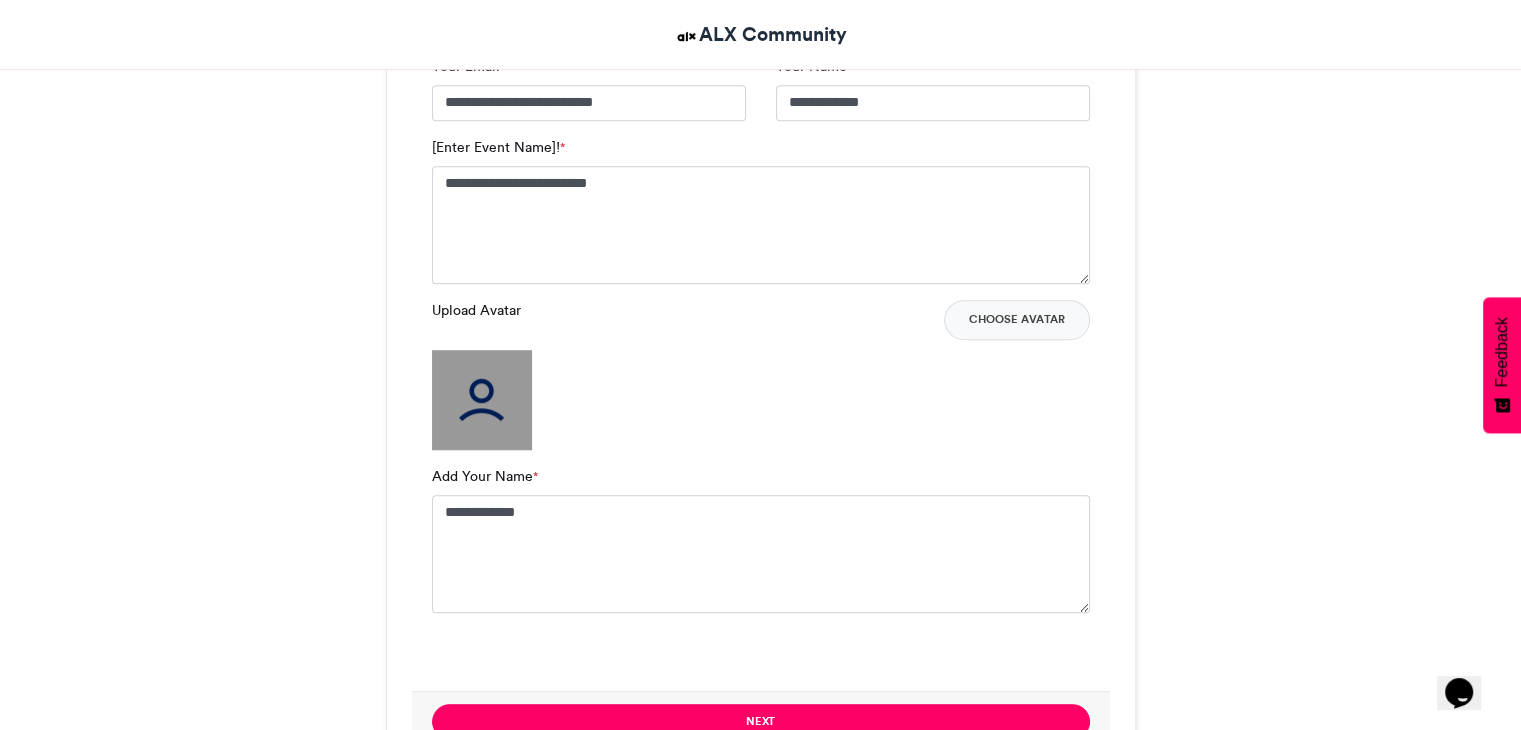 click at bounding box center (482, 400) 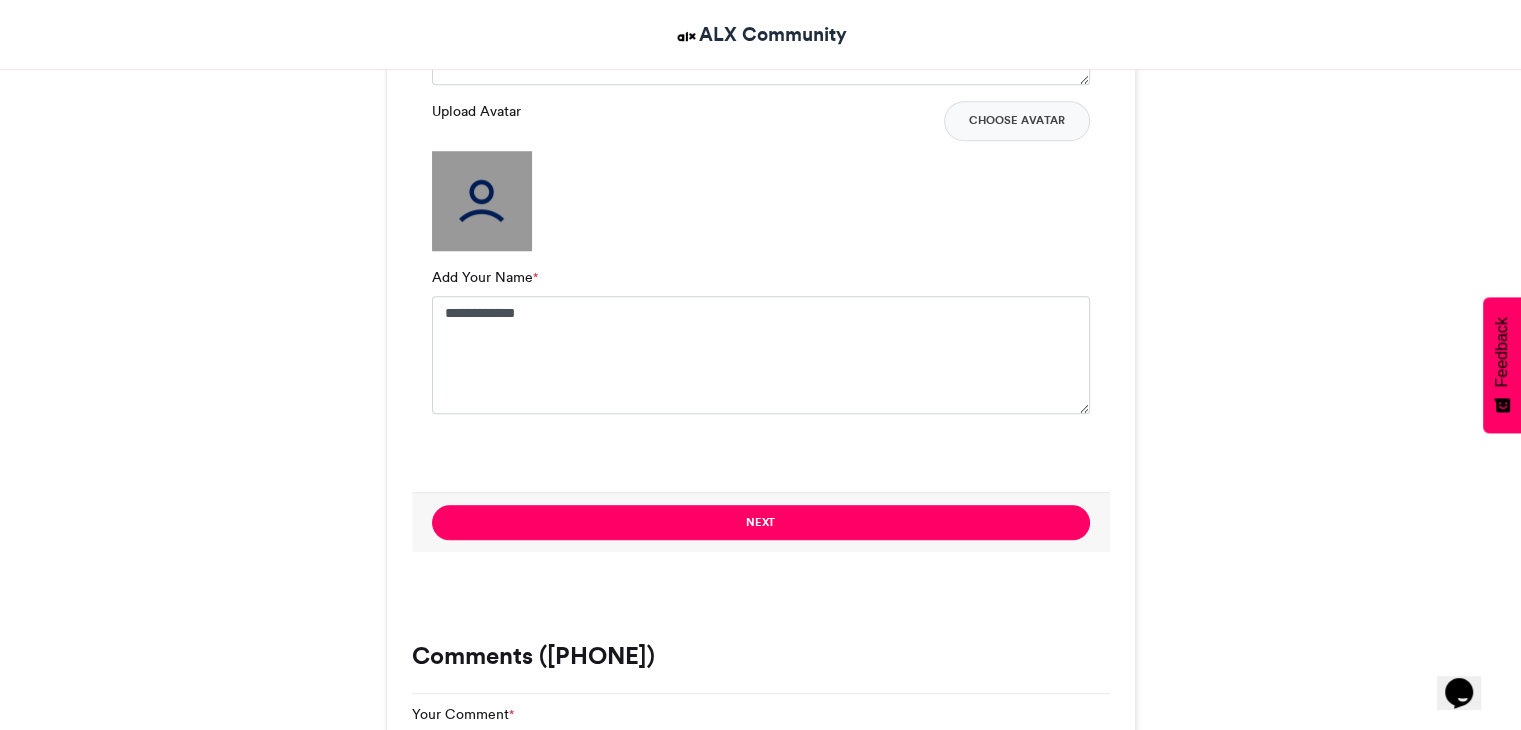 scroll, scrollTop: 1620, scrollLeft: 0, axis: vertical 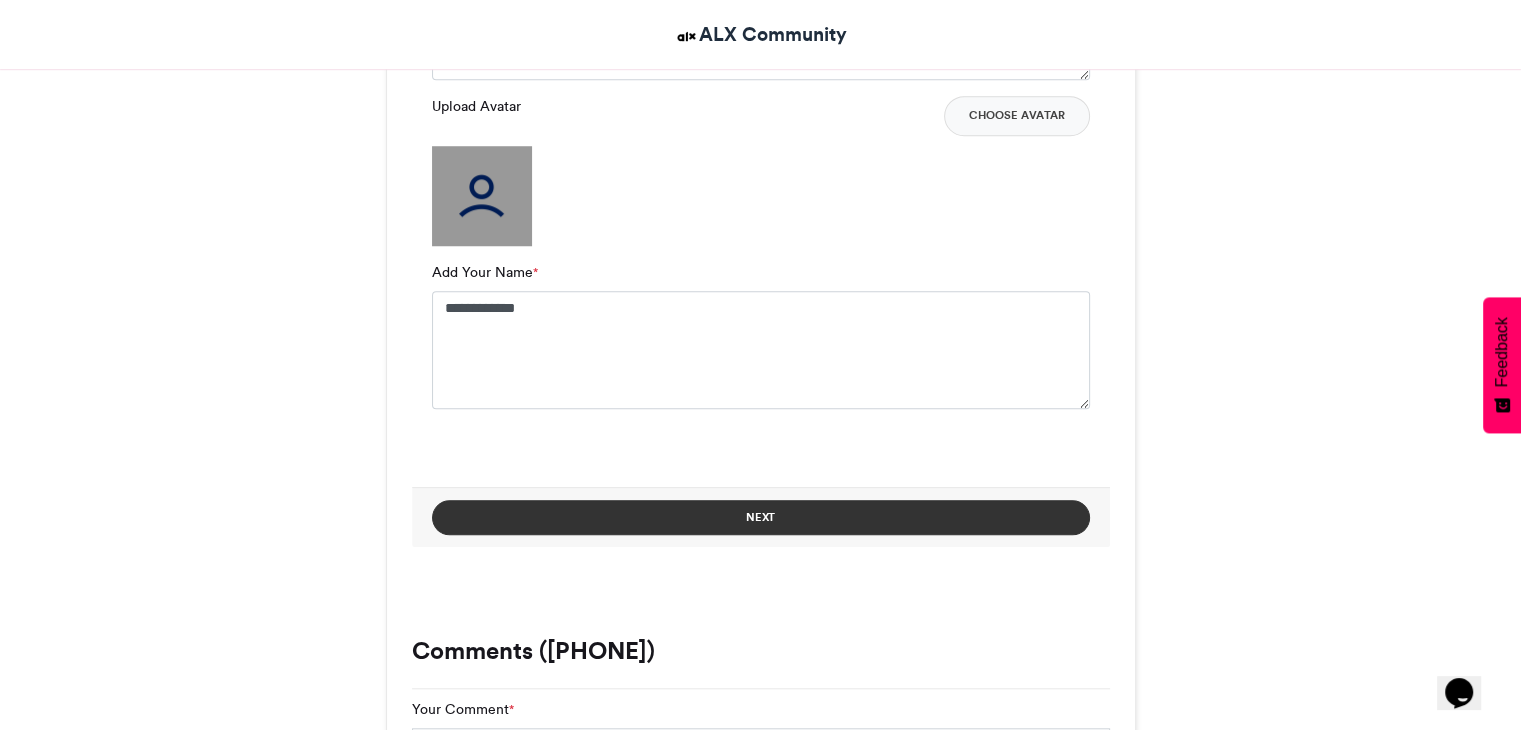click on "Next" at bounding box center [761, 517] 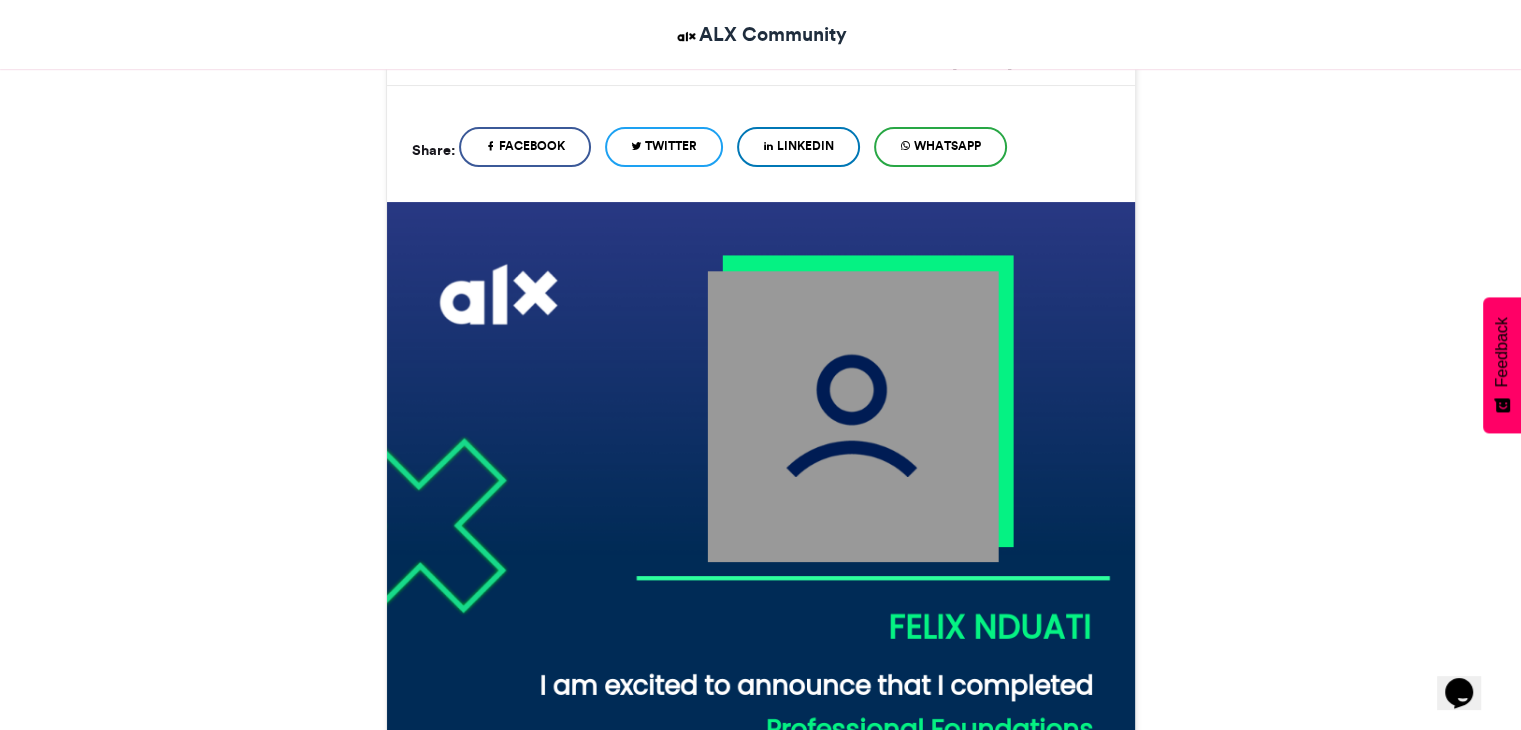 scroll, scrollTop: 424, scrollLeft: 0, axis: vertical 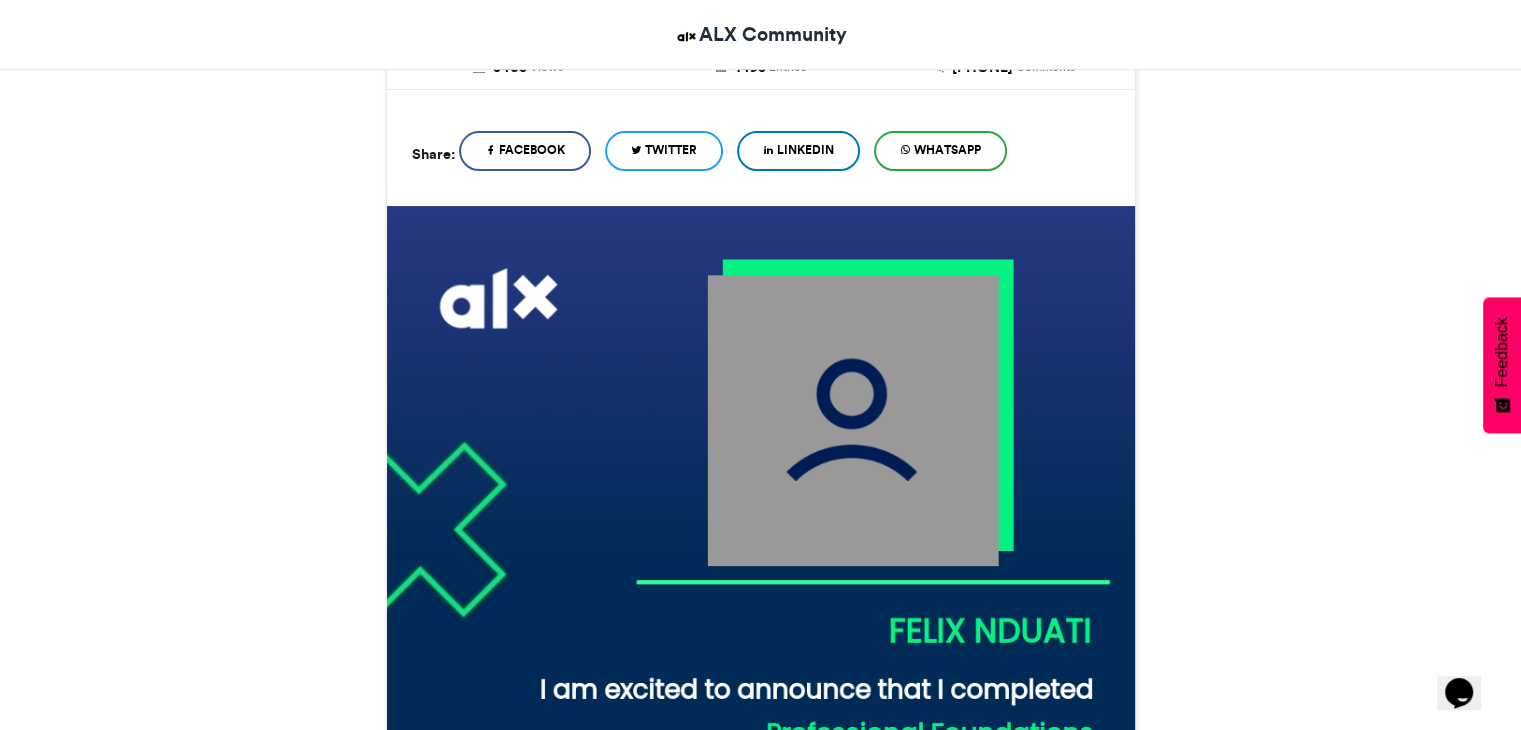 click at bounding box center [761, 580] 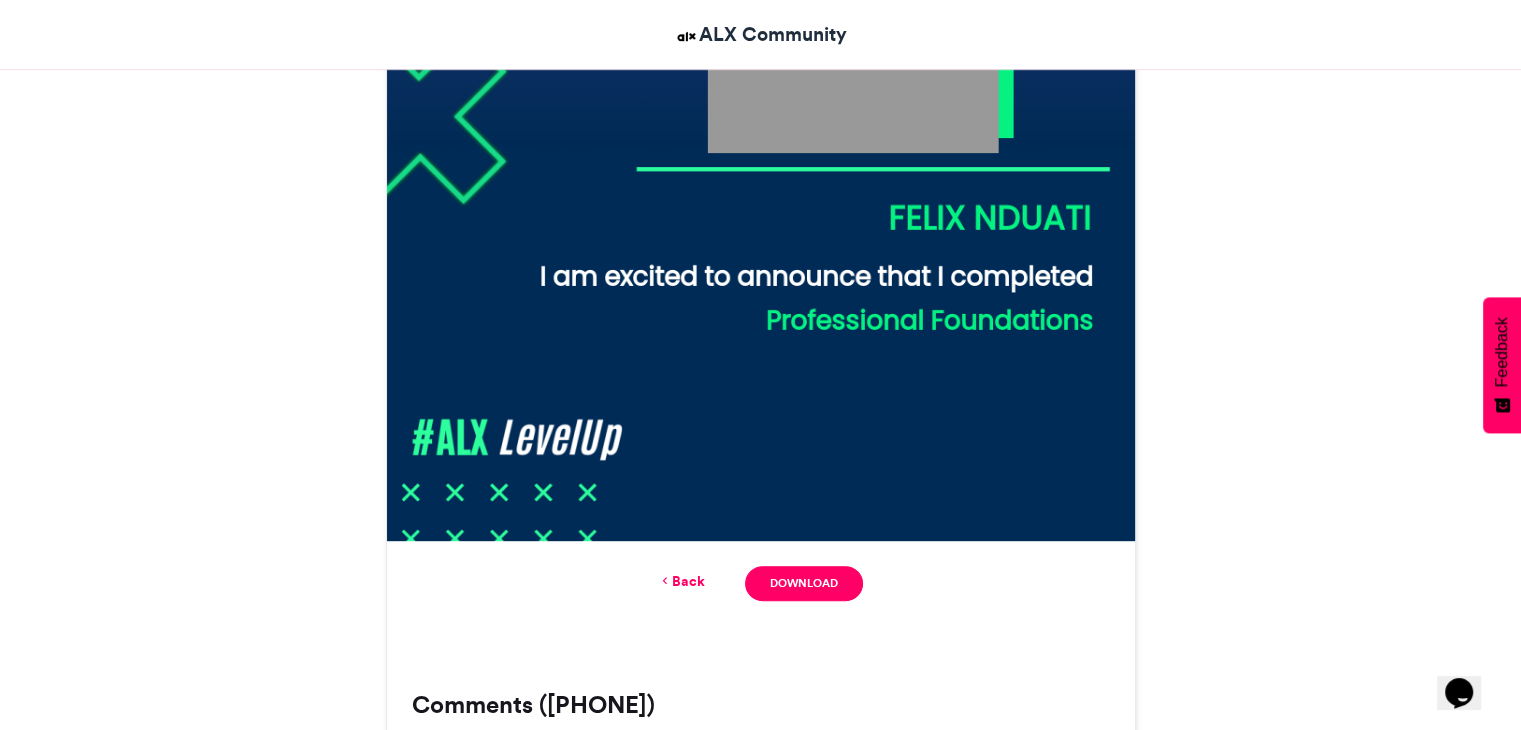 scroll, scrollTop: 883, scrollLeft: 0, axis: vertical 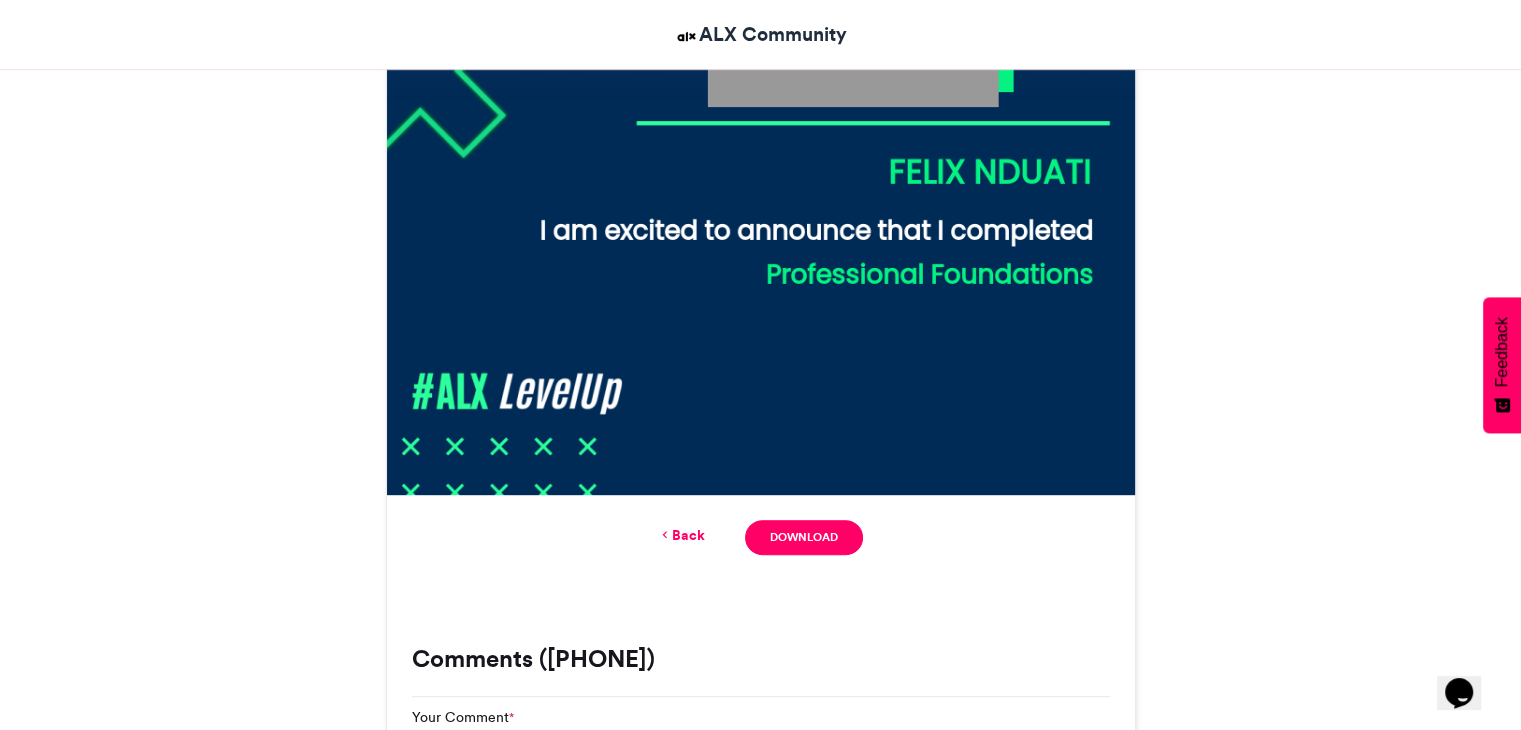 click on "Back" at bounding box center [681, 535] 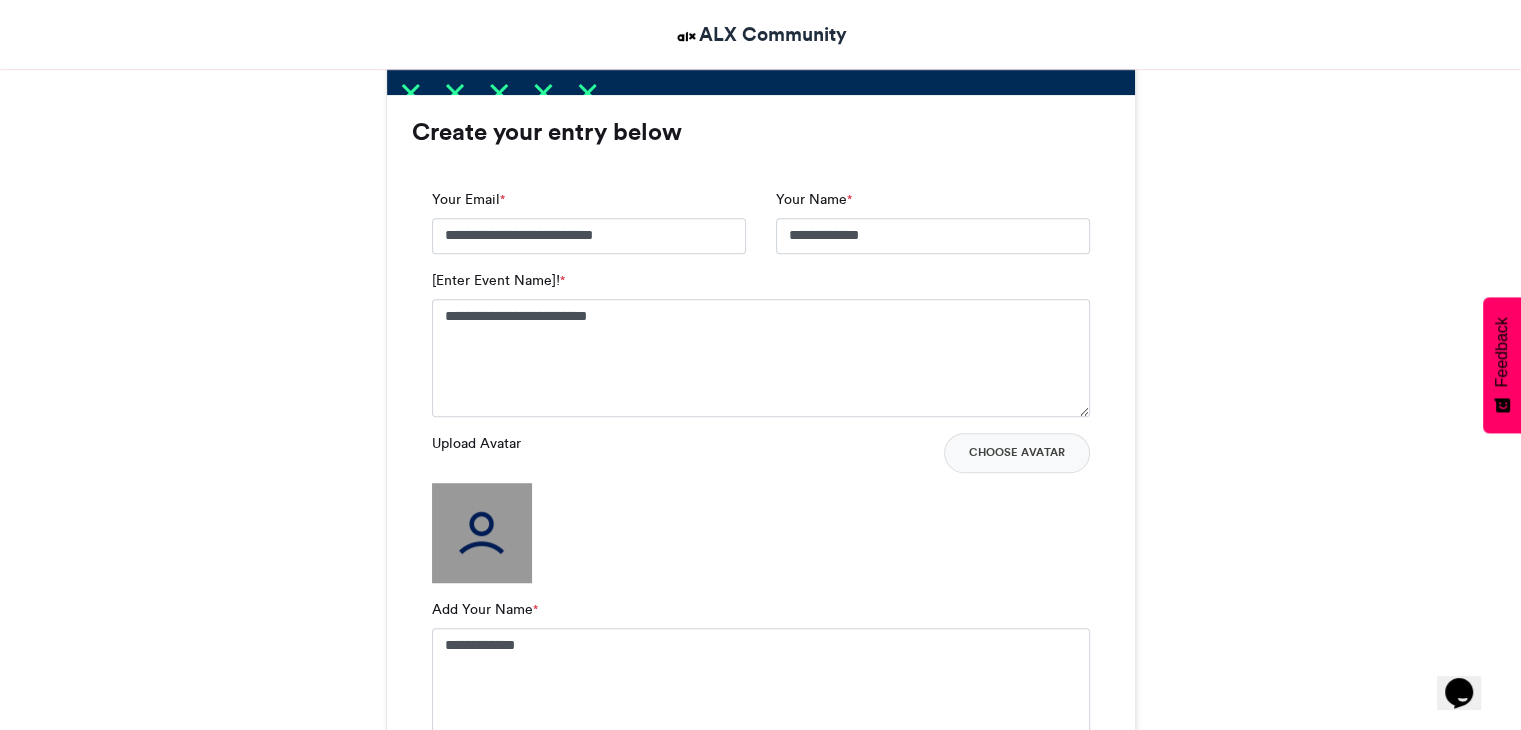 scroll, scrollTop: 1286, scrollLeft: 0, axis: vertical 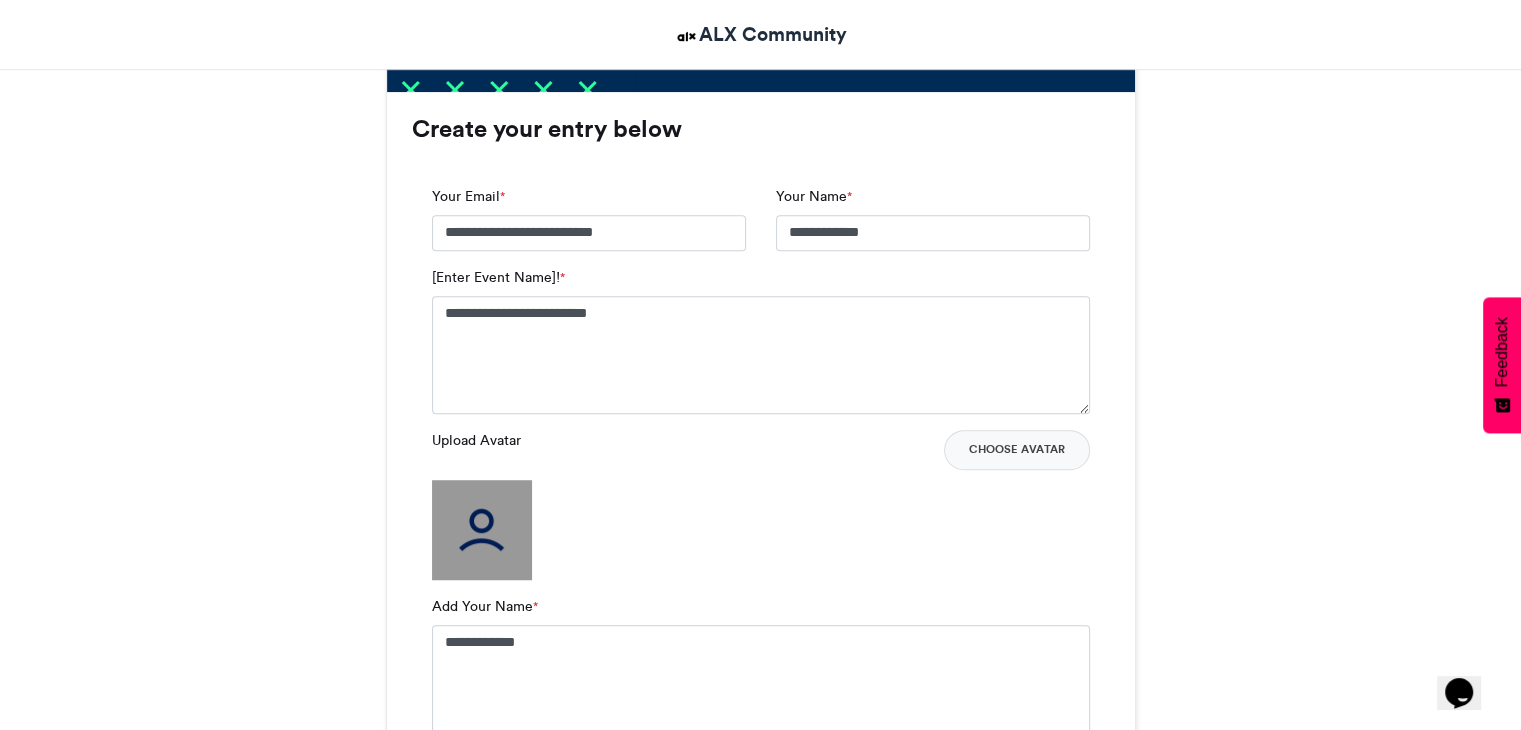 click at bounding box center (482, 530) 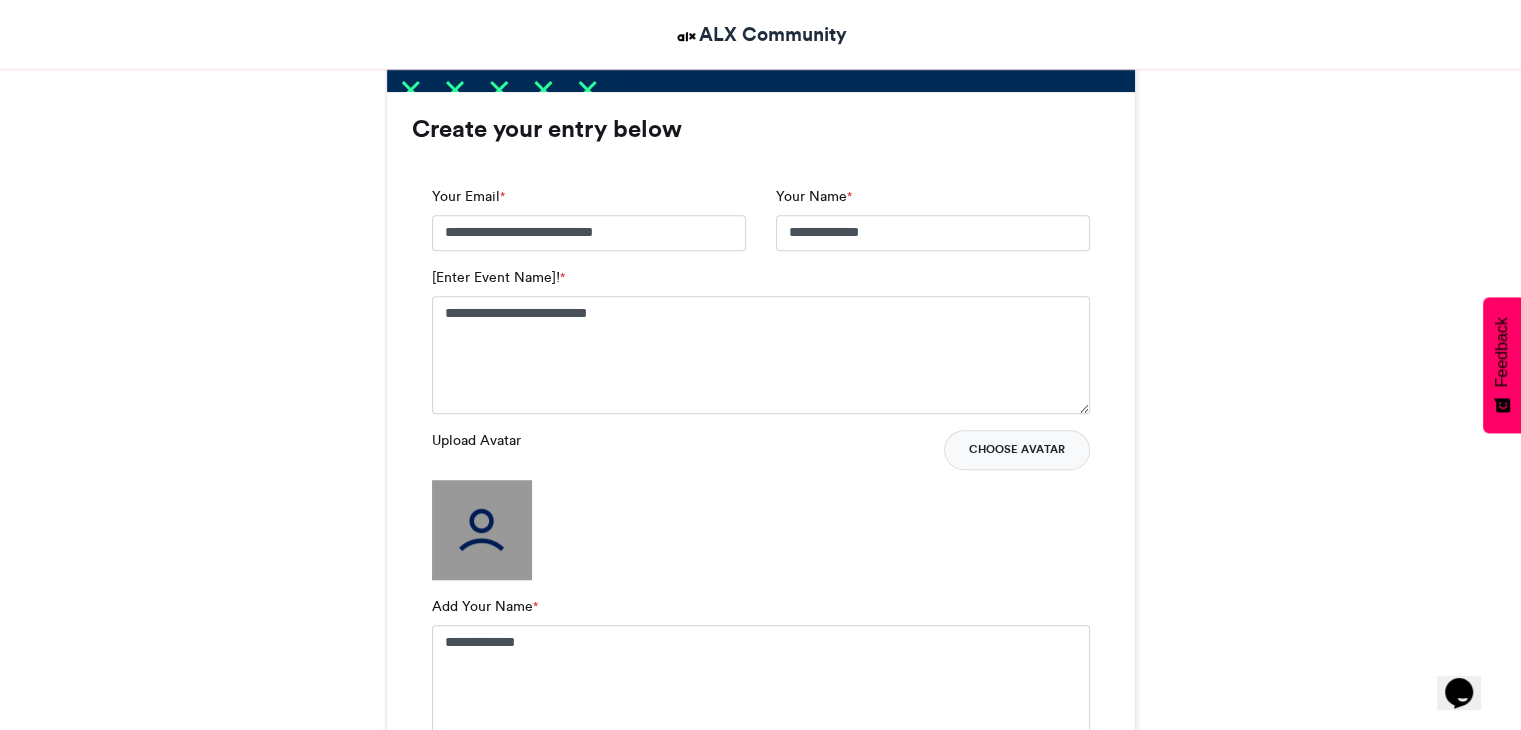 click on "Choose Avatar" at bounding box center (1017, 450) 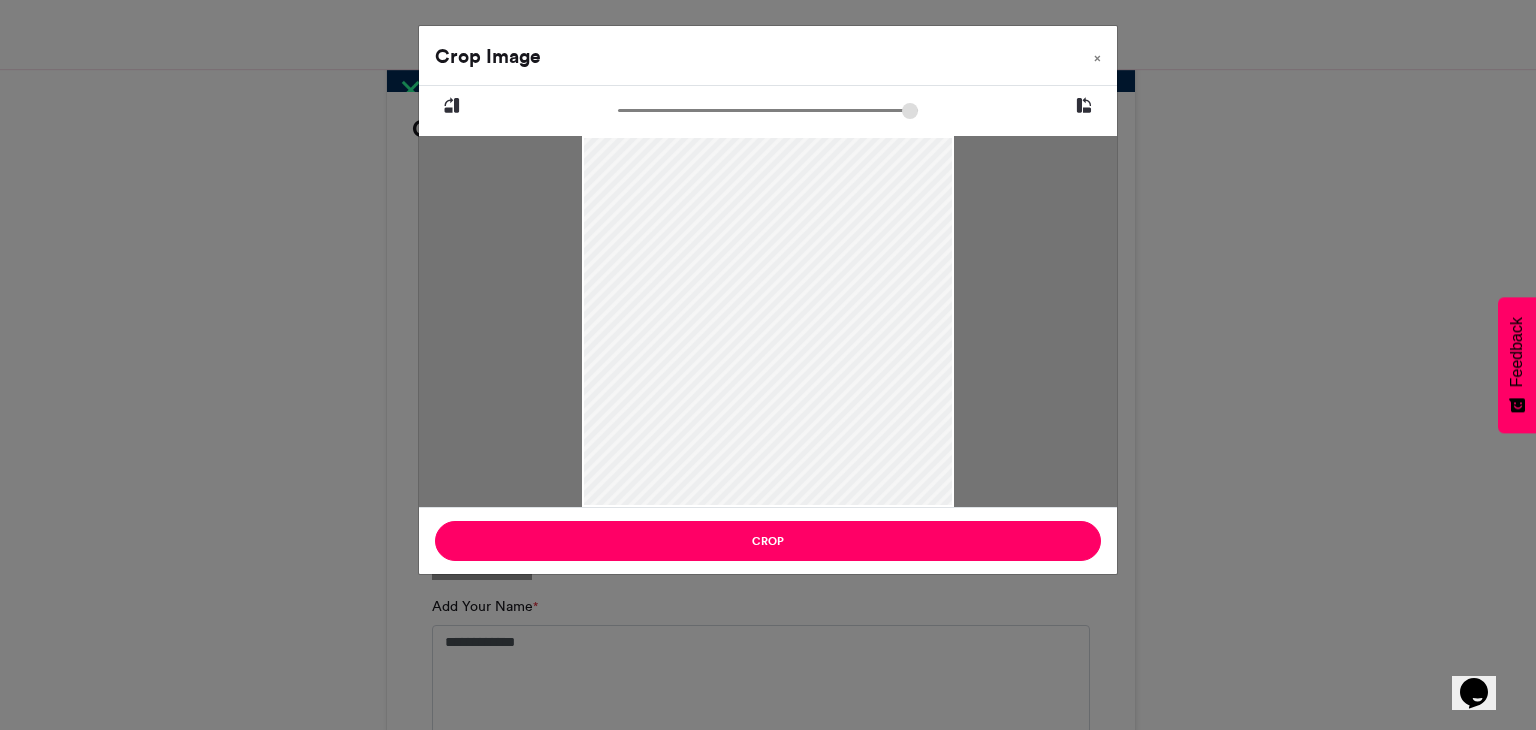 drag, startPoint x: 798, startPoint y: 346, endPoint x: 803, endPoint y: 420, distance: 74.168724 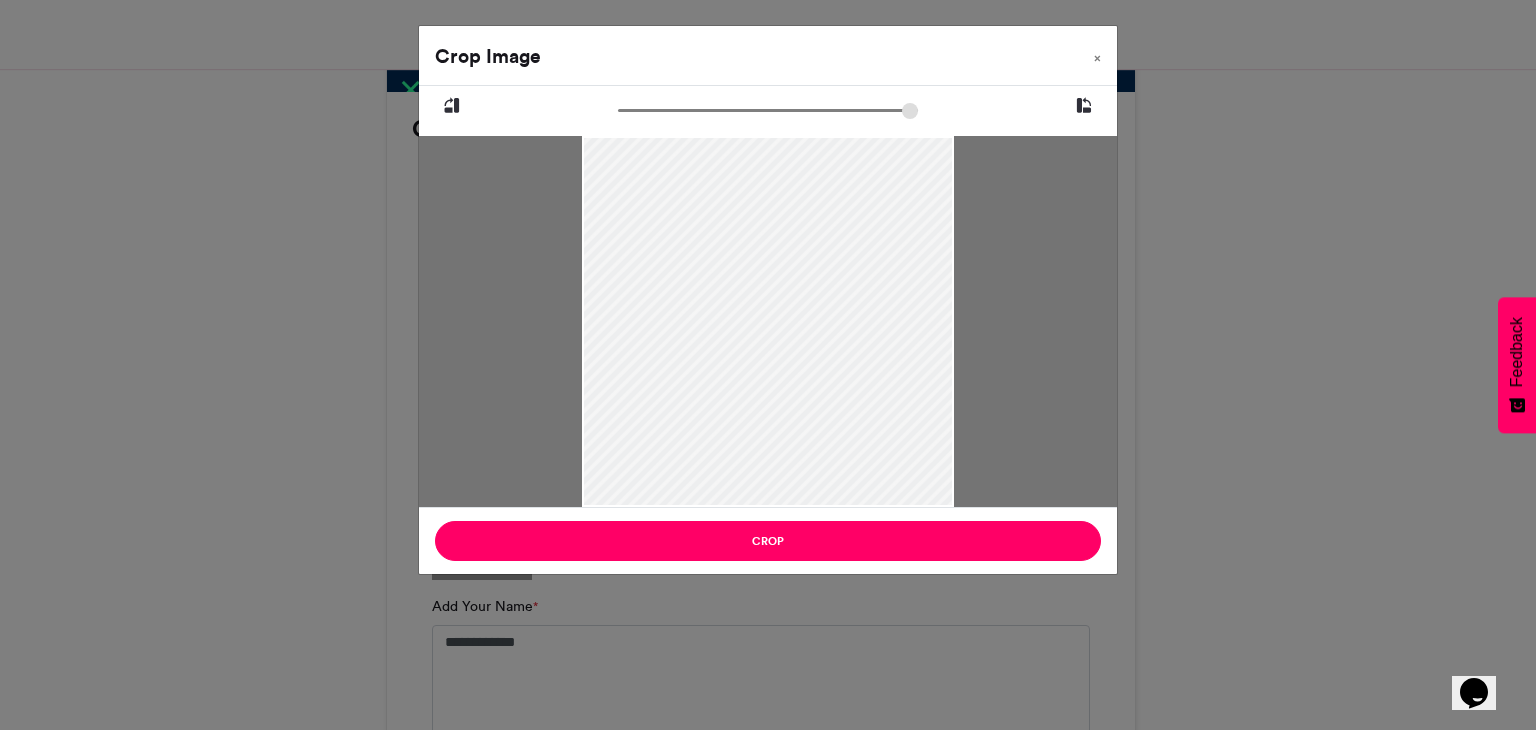 click at bounding box center [767, 382] 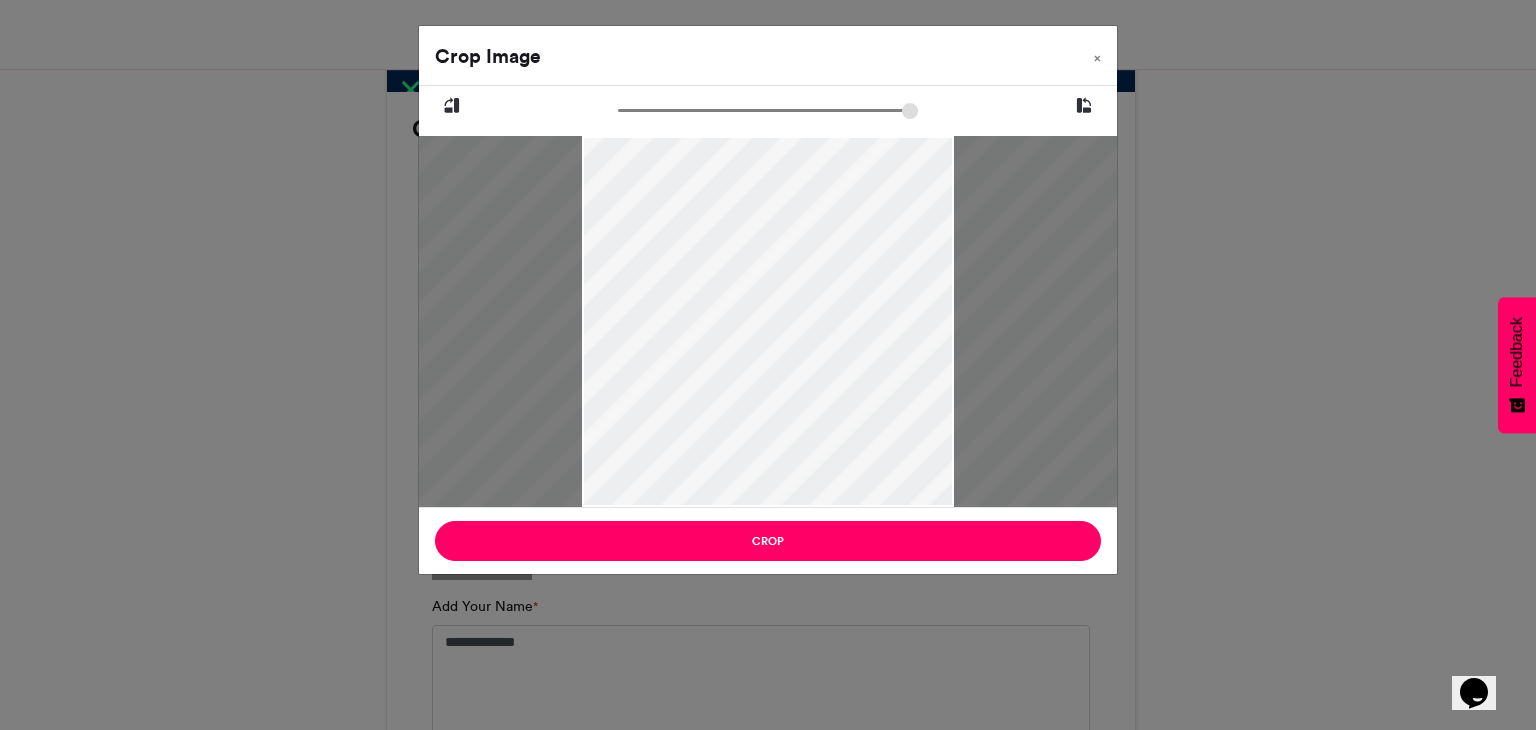 drag, startPoint x: 1000, startPoint y: 270, endPoint x: 983, endPoint y: 503, distance: 233.61935 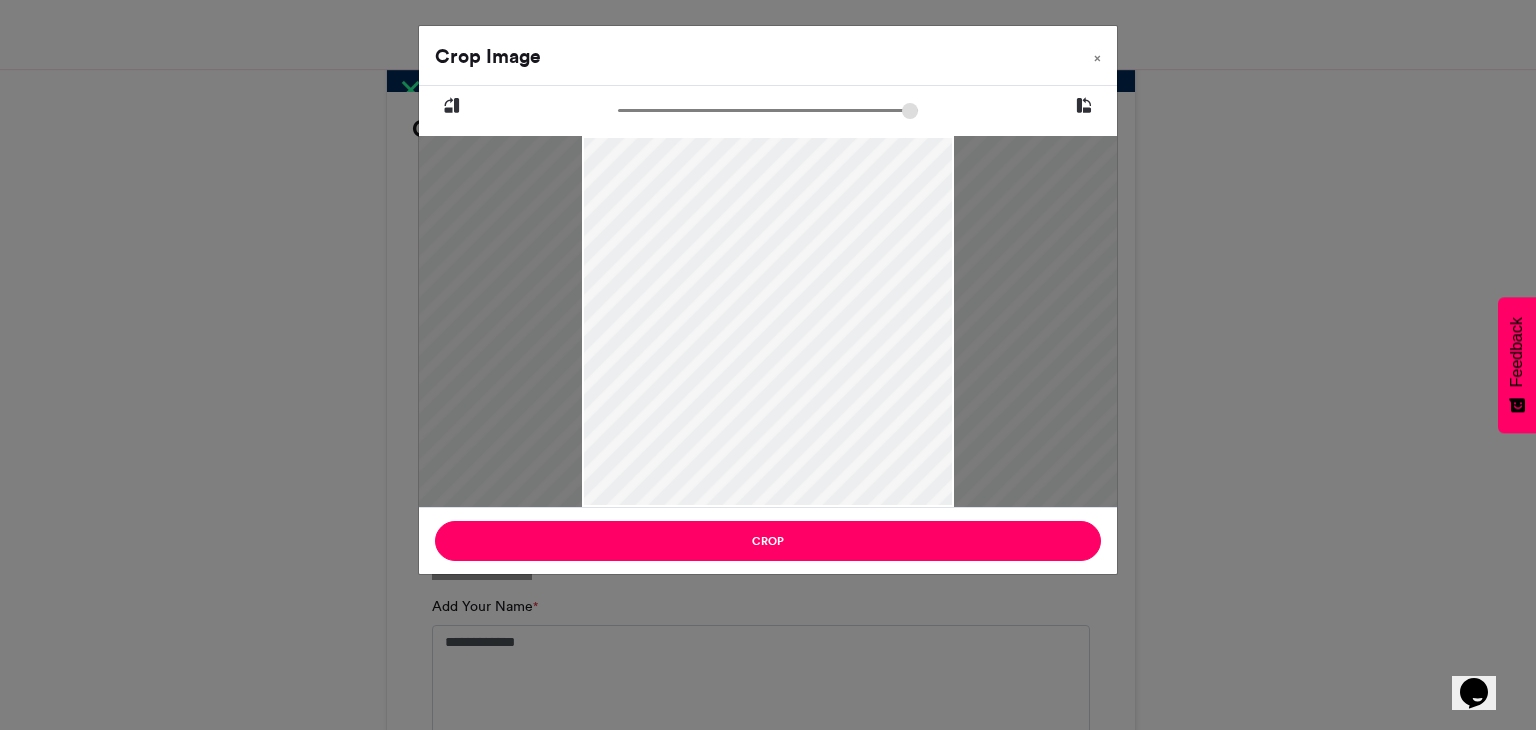 drag, startPoint x: 906, startPoint y: 106, endPoint x: 752, endPoint y: 150, distance: 160.16241 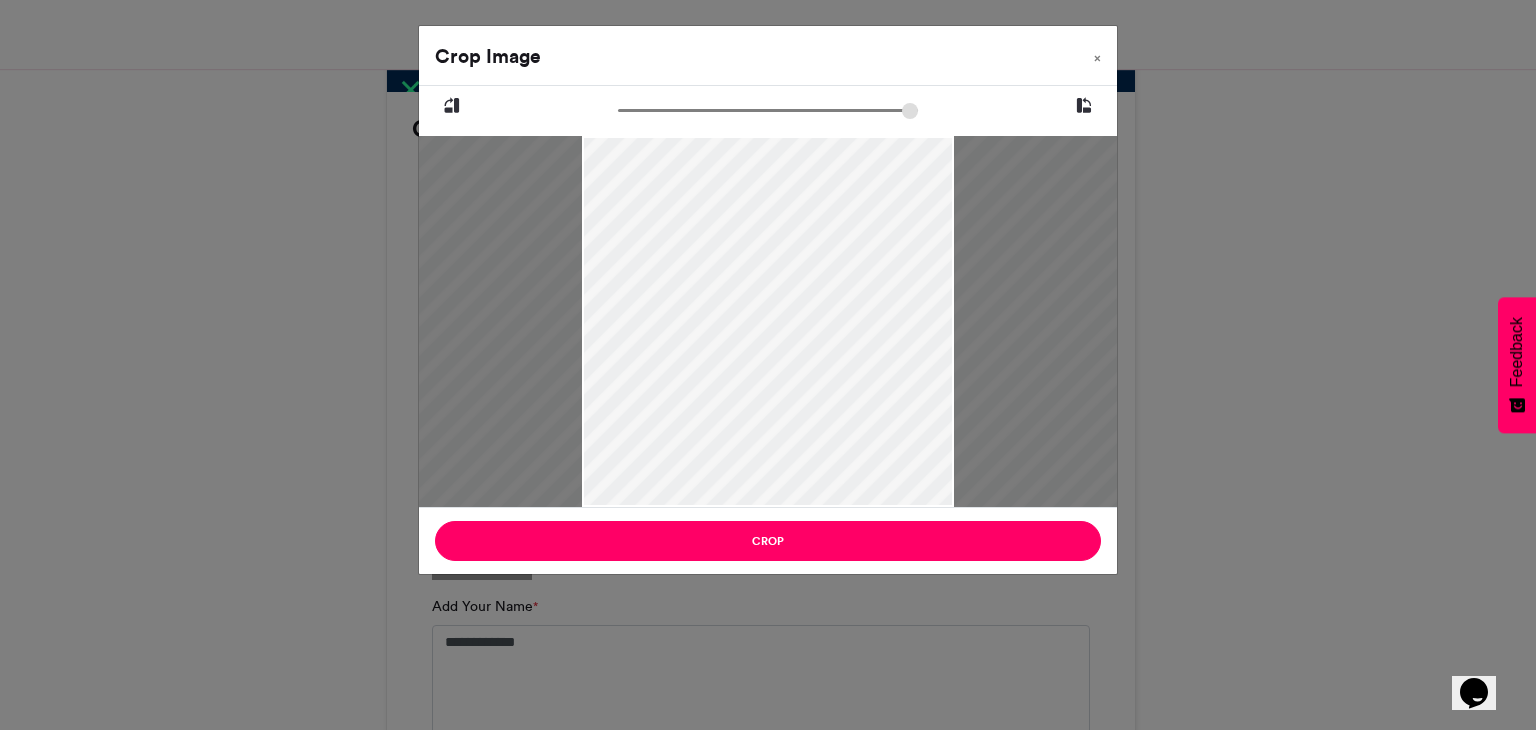 type on "******" 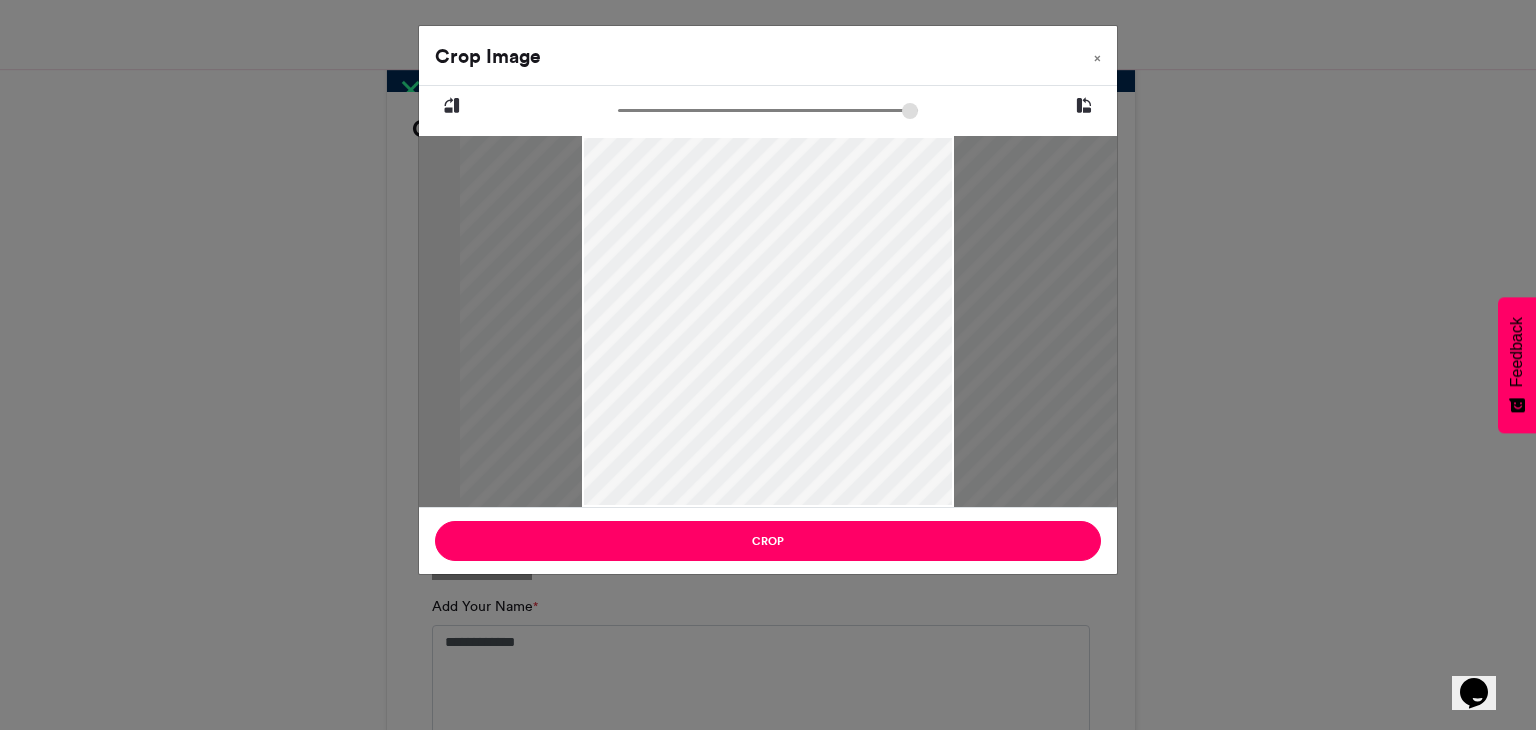 drag, startPoint x: 1003, startPoint y: 257, endPoint x: 1128, endPoint y: 287, distance: 128.5496 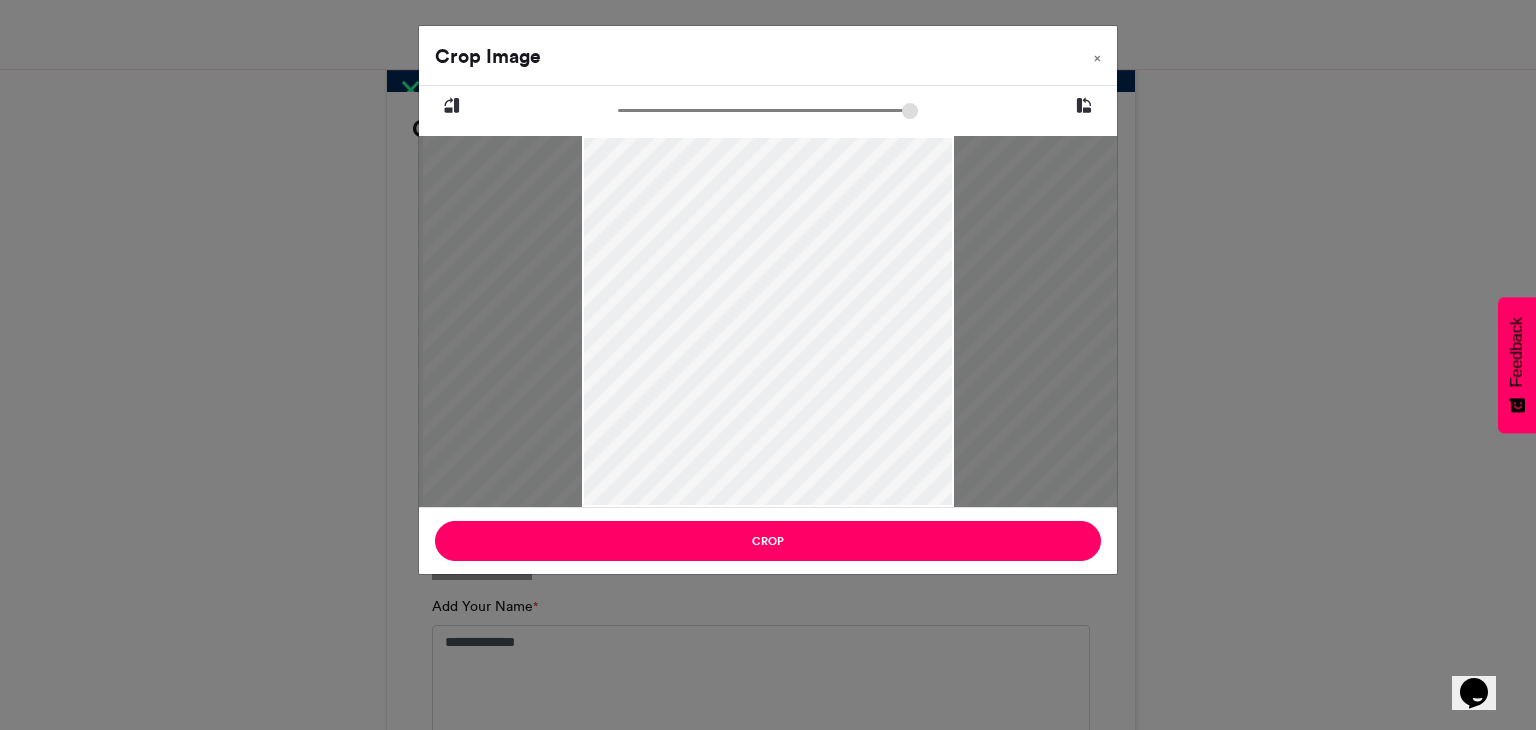 drag, startPoint x: 1098, startPoint y: 289, endPoint x: 1061, endPoint y: 289, distance: 37 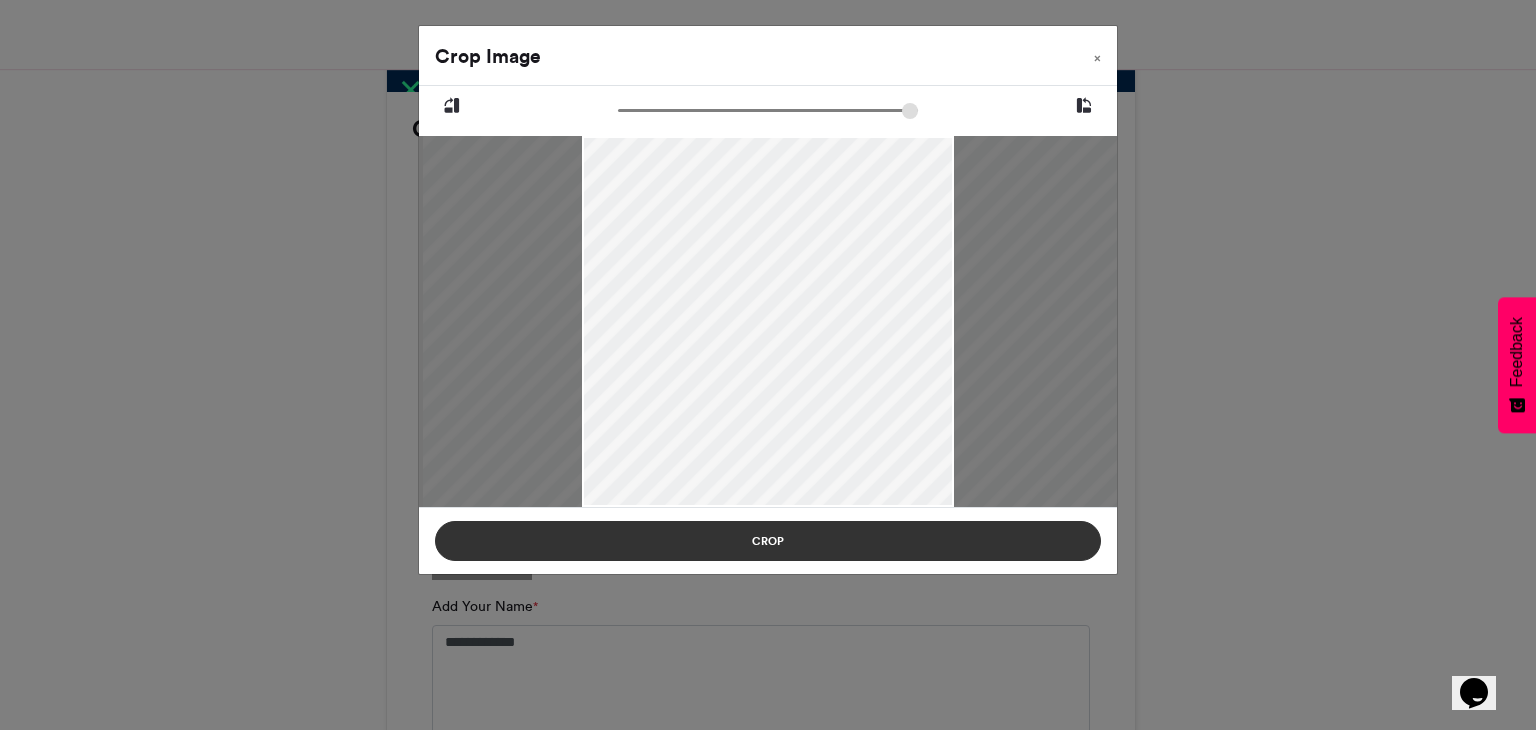 click on "Crop" at bounding box center (768, 541) 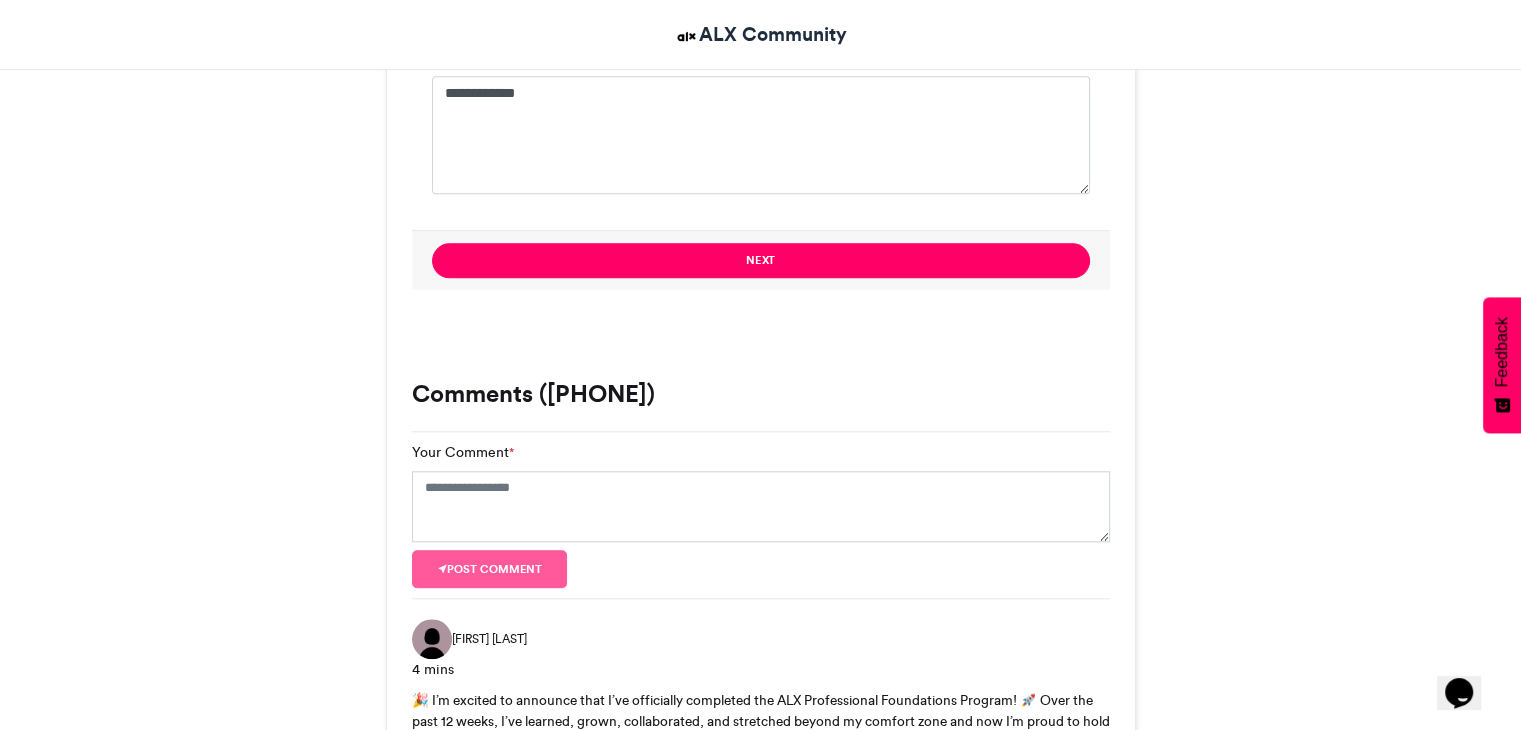 scroll, scrollTop: 1852, scrollLeft: 0, axis: vertical 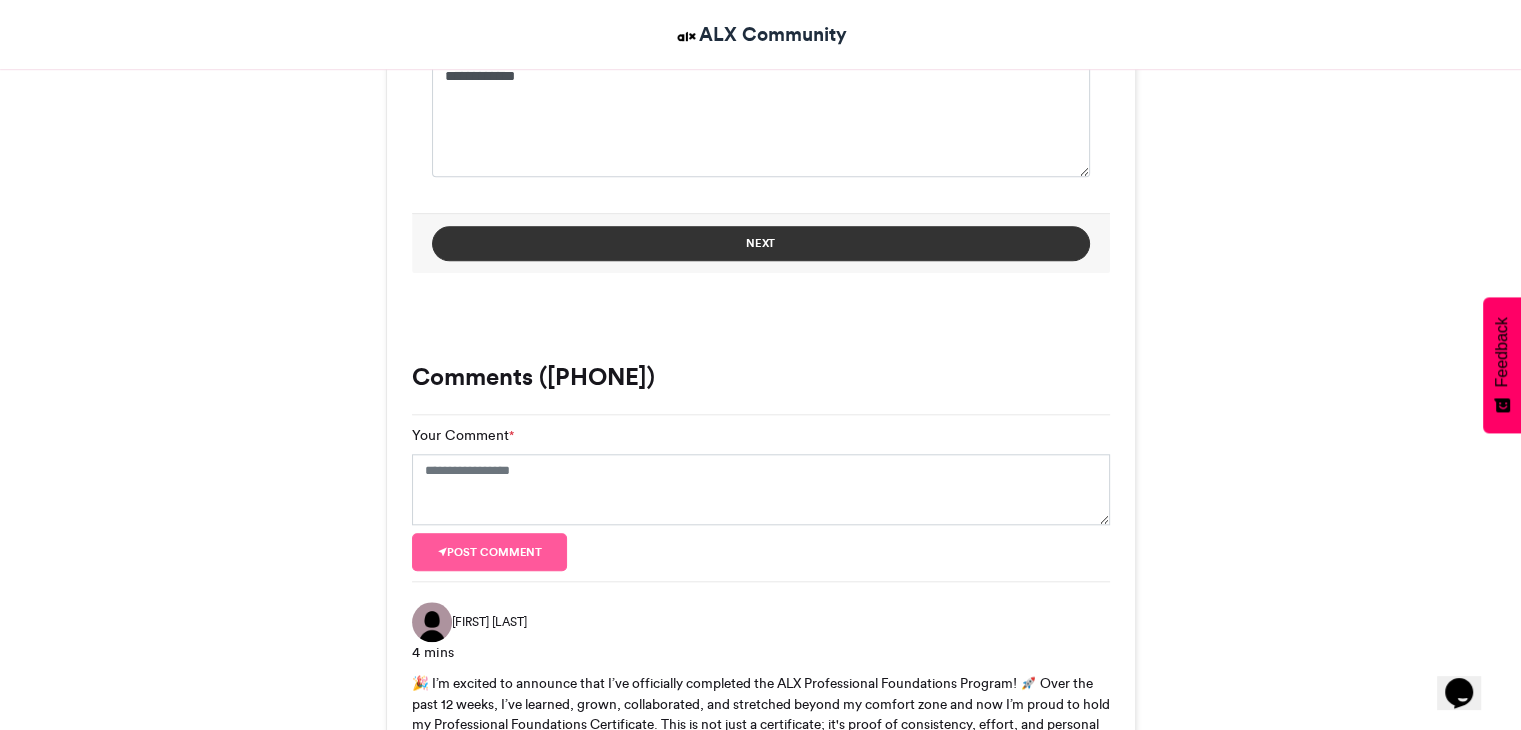 click on "Next" at bounding box center [761, 243] 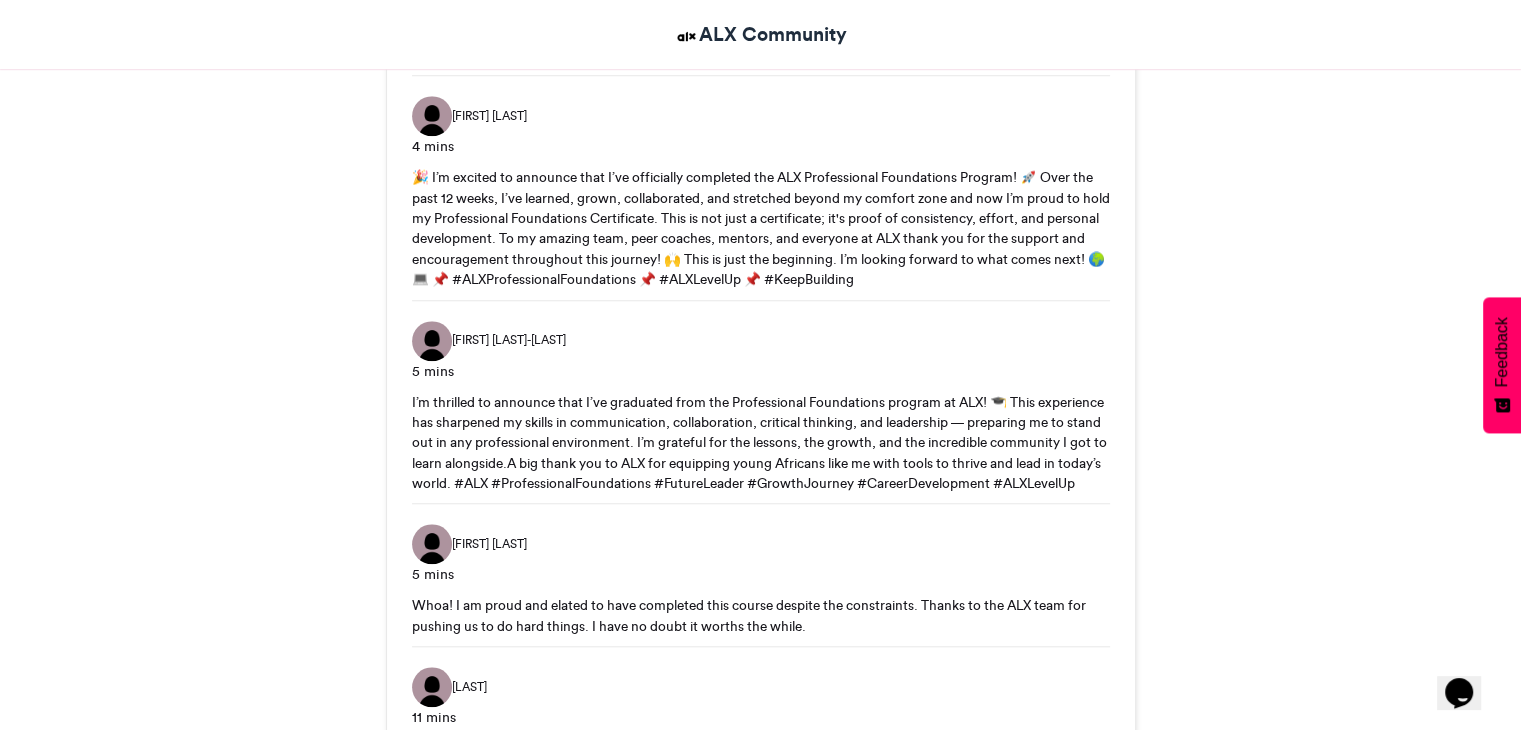 scroll, scrollTop: 1666, scrollLeft: 0, axis: vertical 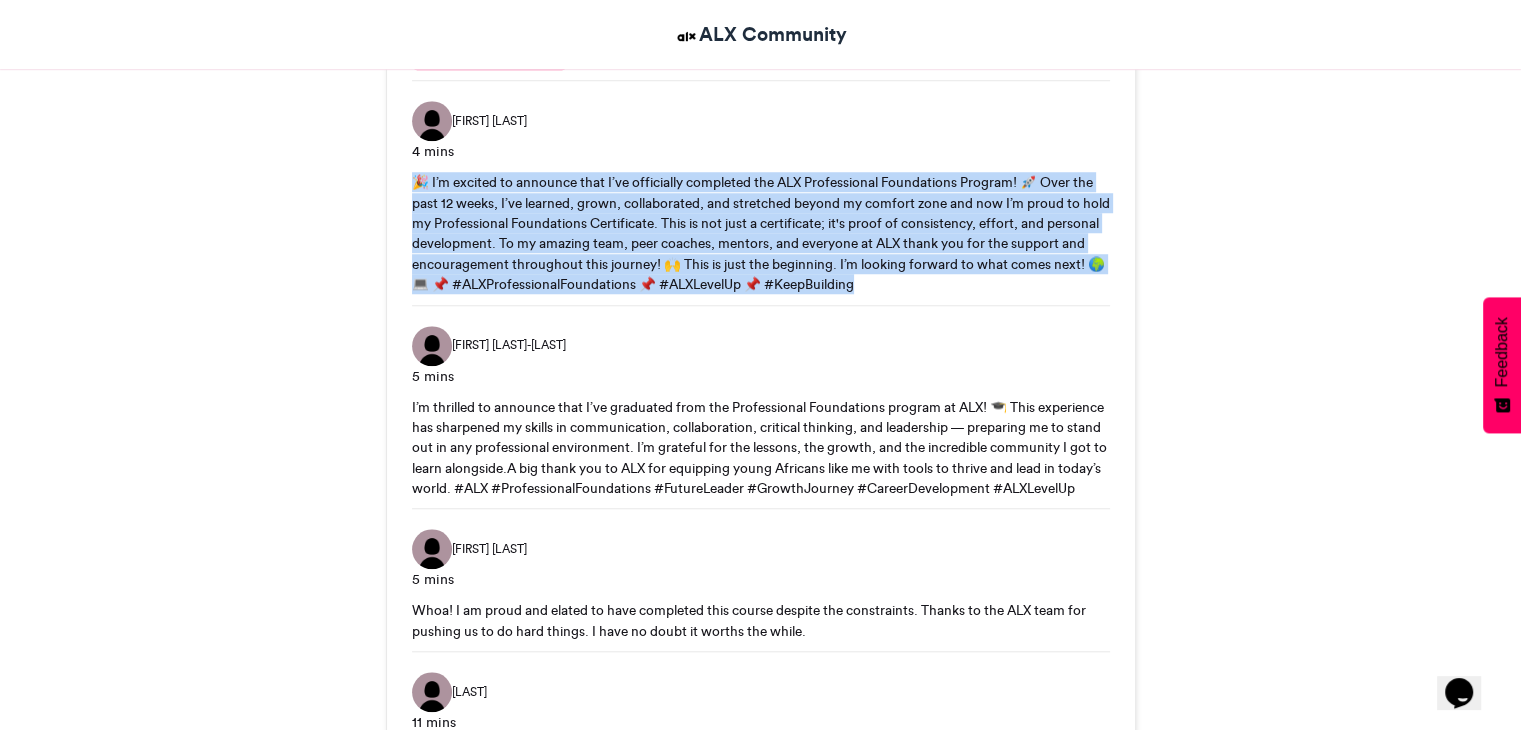 drag, startPoint x: 411, startPoint y: 178, endPoint x: 972, endPoint y: 283, distance: 570.74164 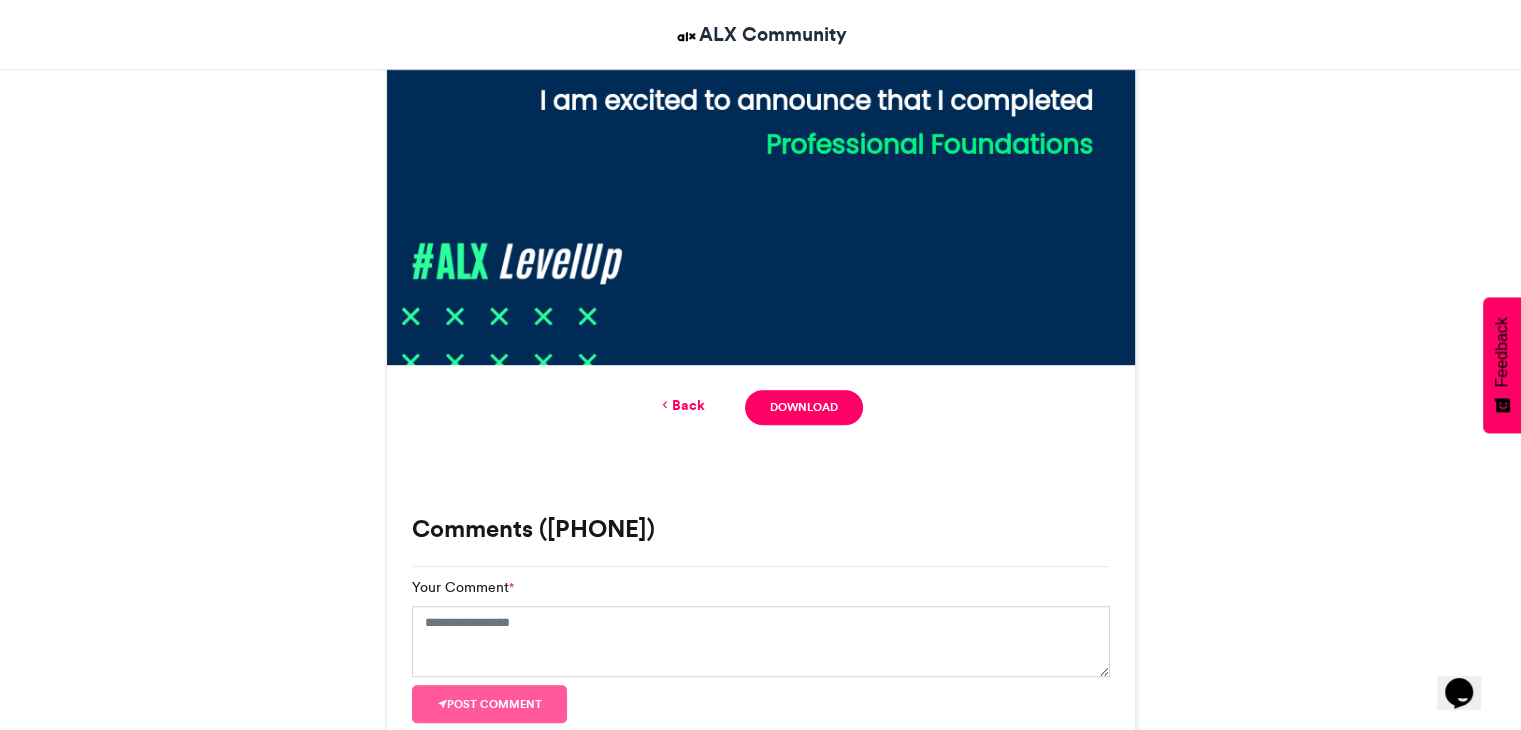 scroll, scrollTop: 1016, scrollLeft: 0, axis: vertical 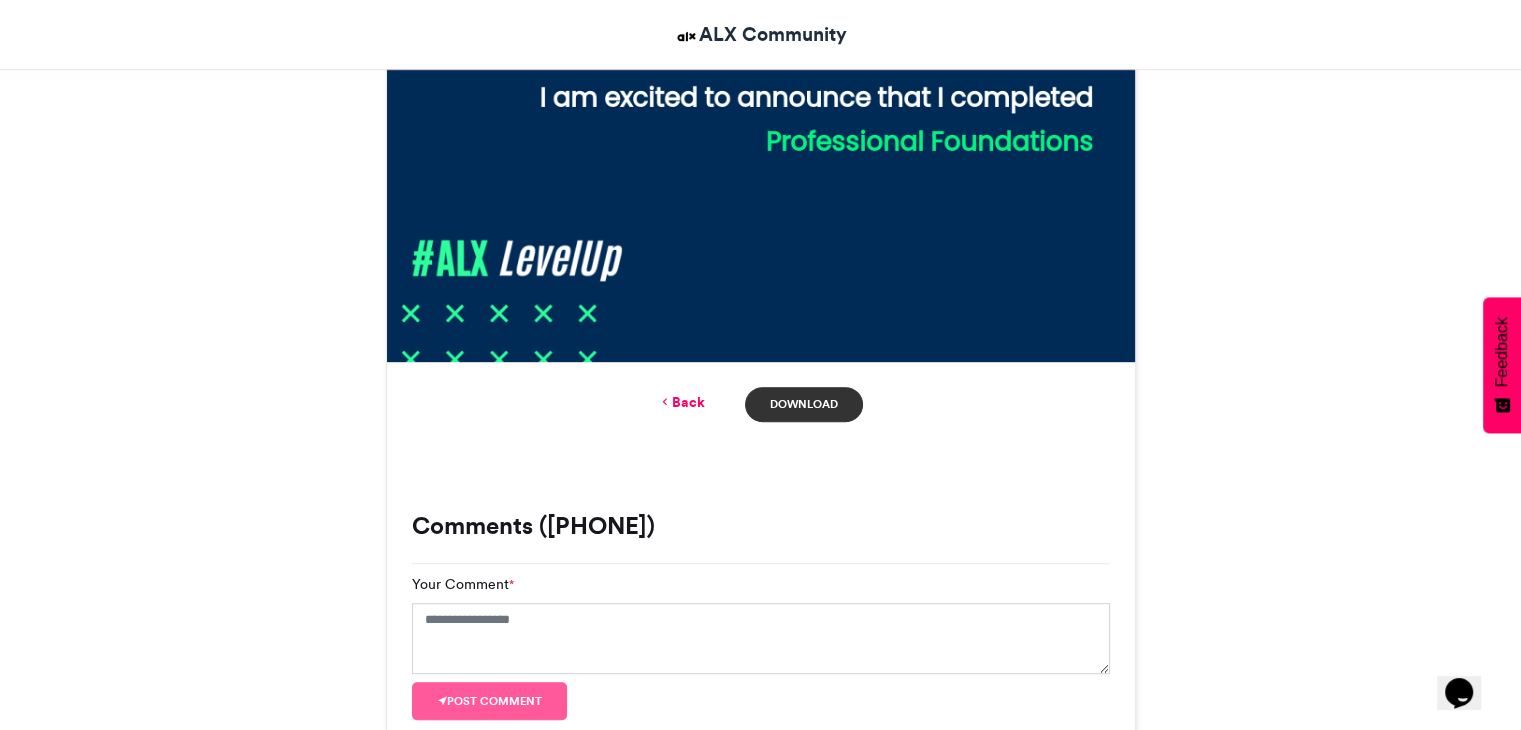 click on "Download" at bounding box center [803, 404] 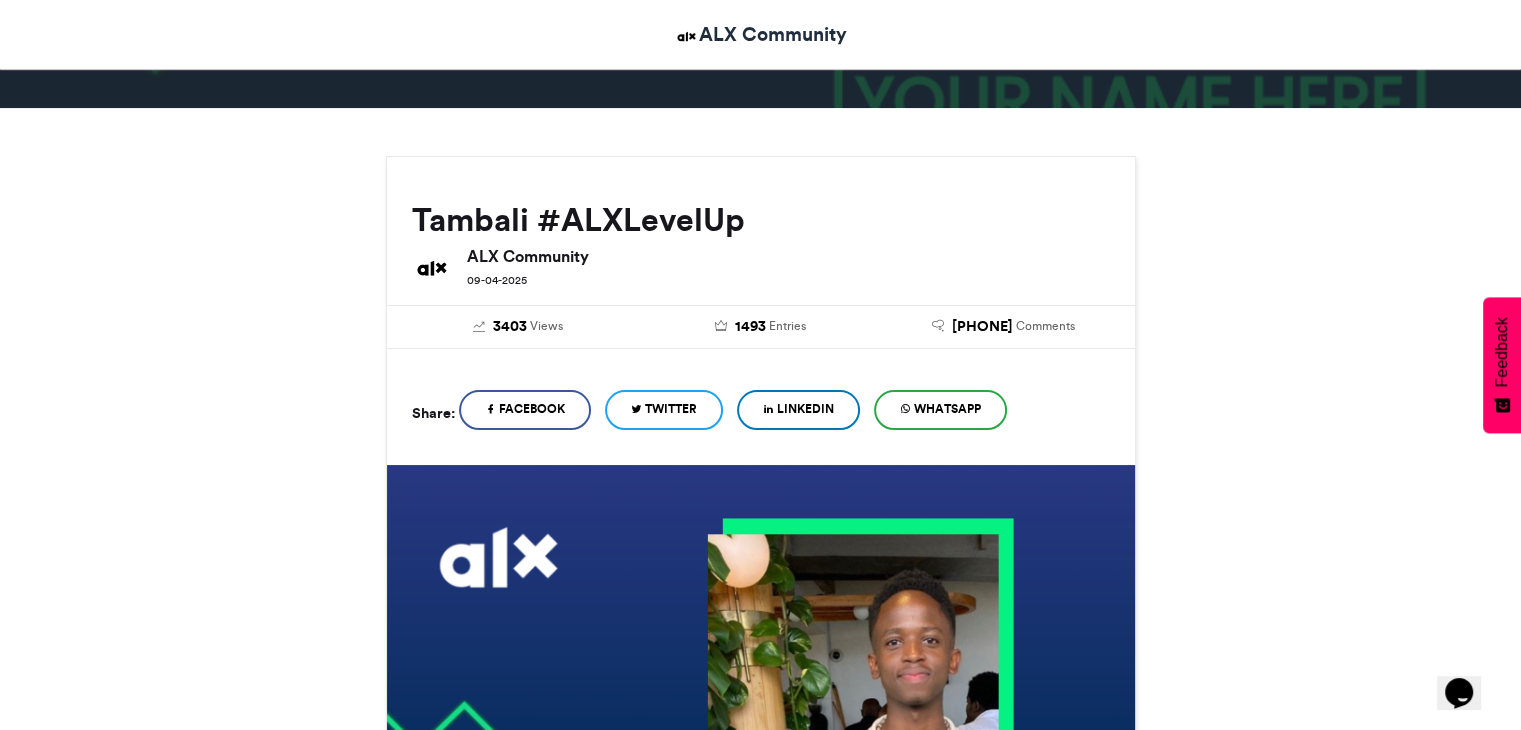 scroll, scrollTop: 183, scrollLeft: 0, axis: vertical 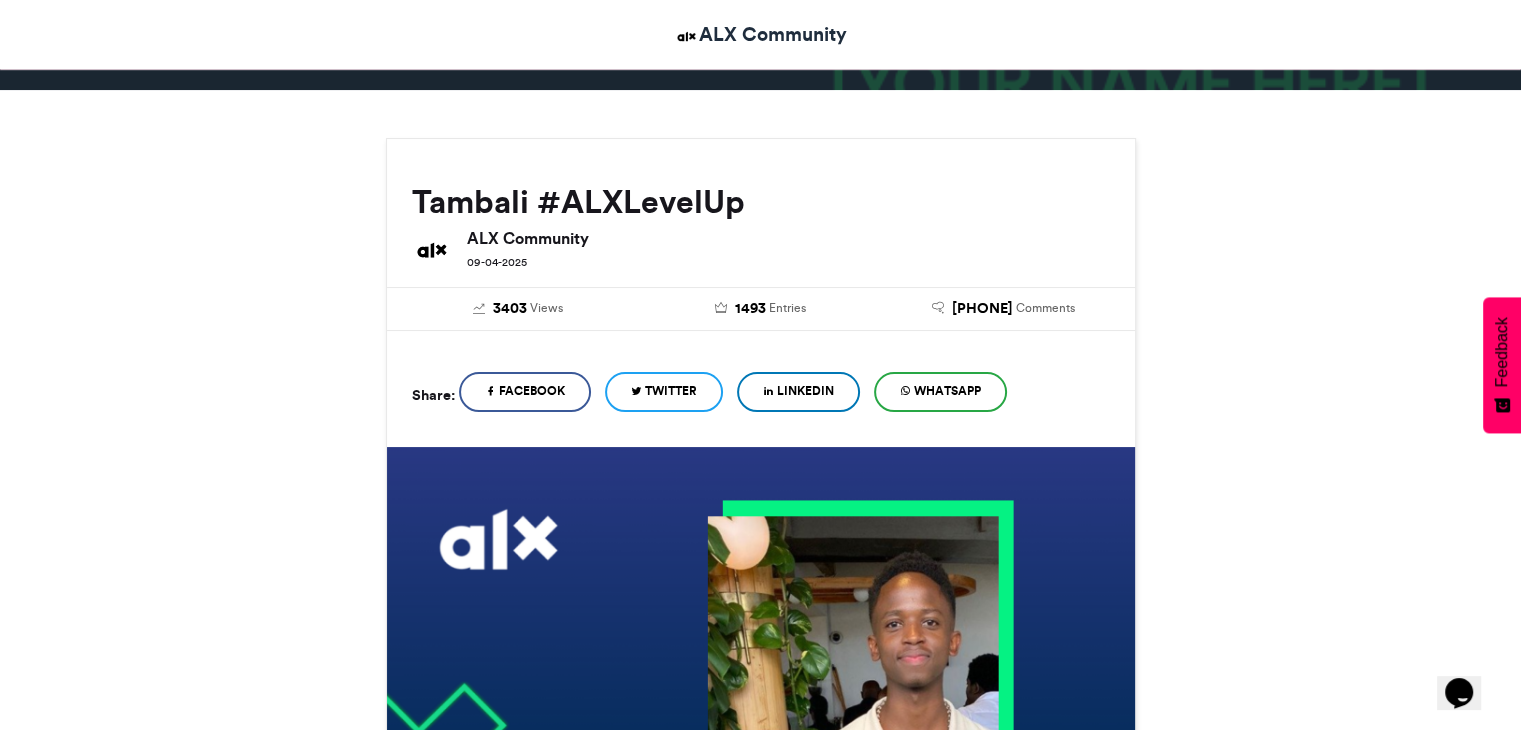 click on "LinkedIn" at bounding box center [805, 391] 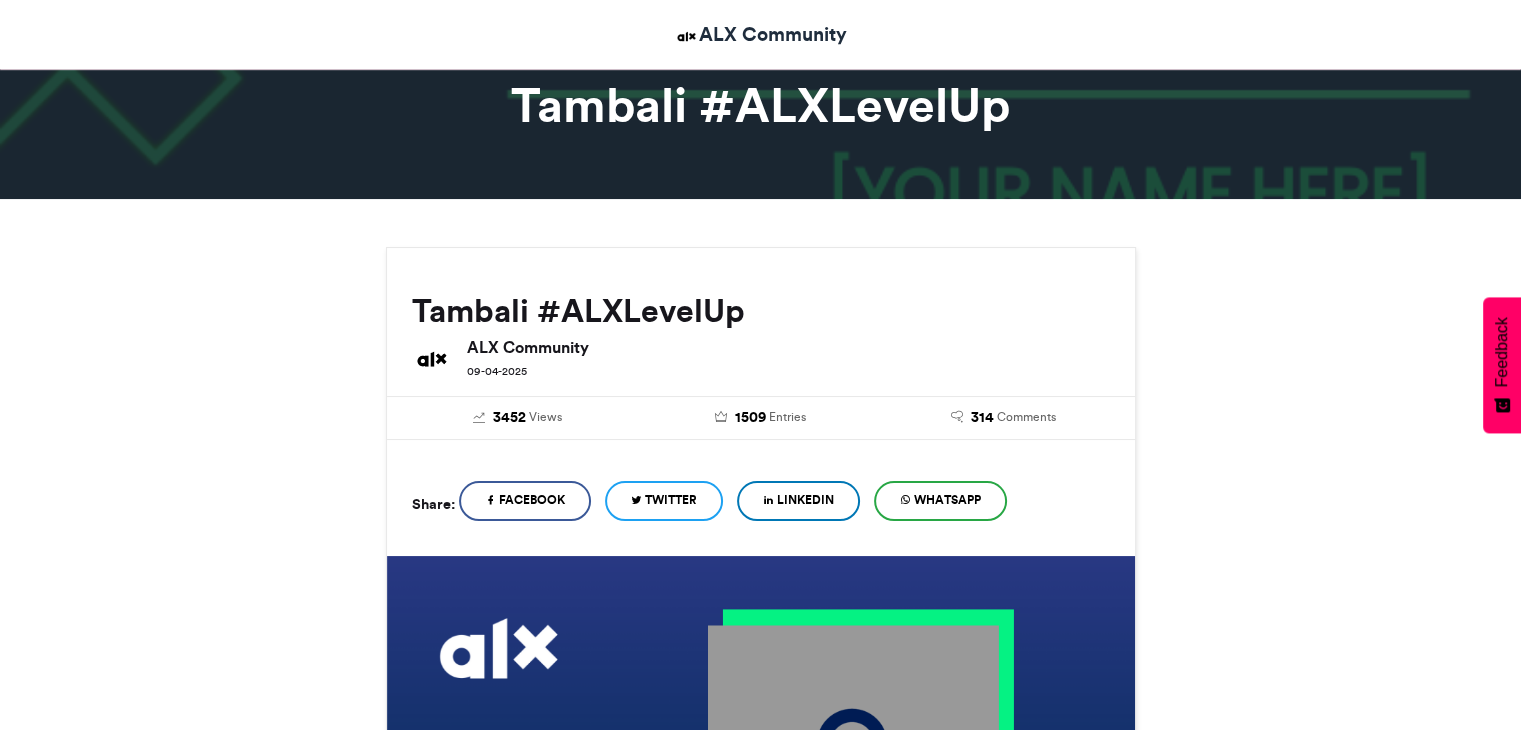 scroll, scrollTop: 33, scrollLeft: 0, axis: vertical 